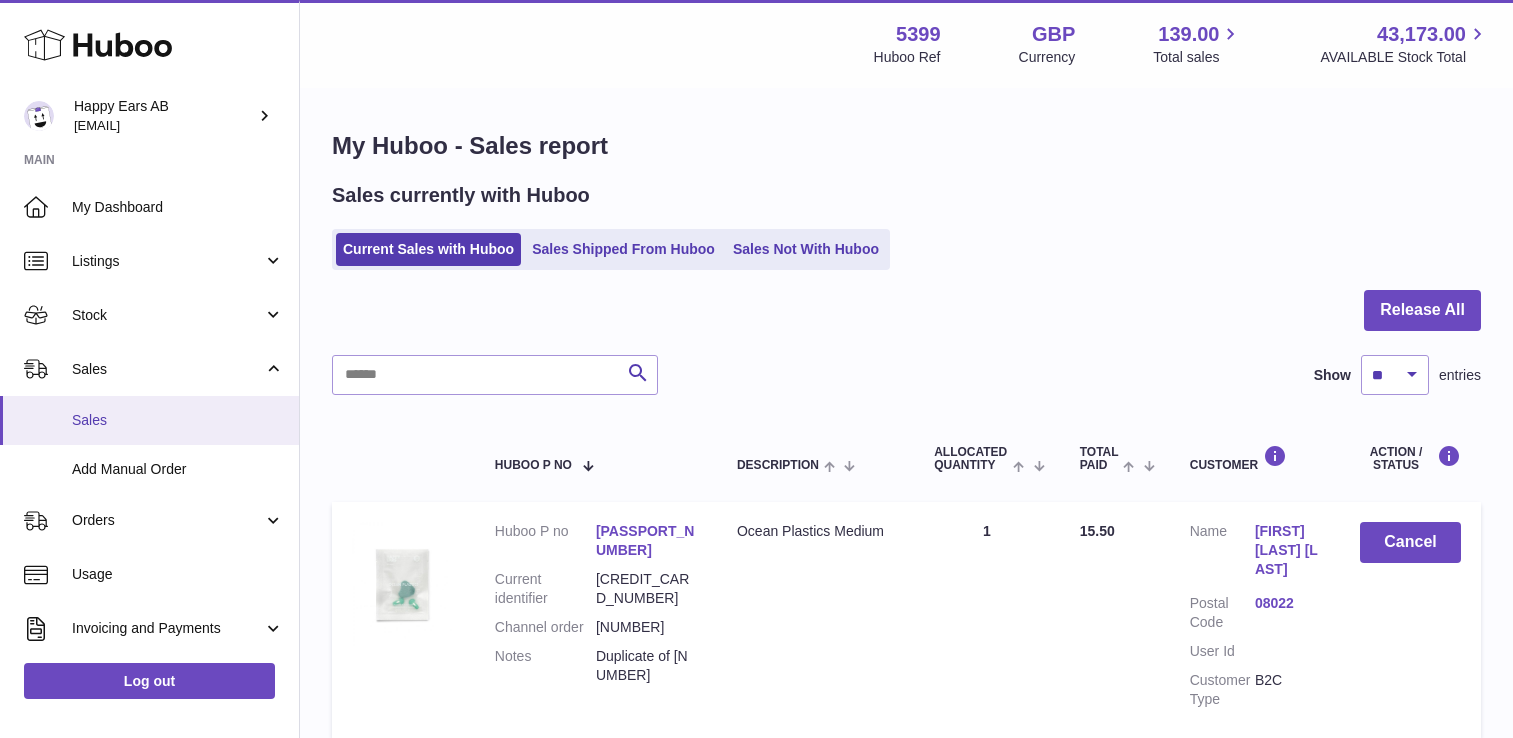 scroll, scrollTop: 300, scrollLeft: 0, axis: vertical 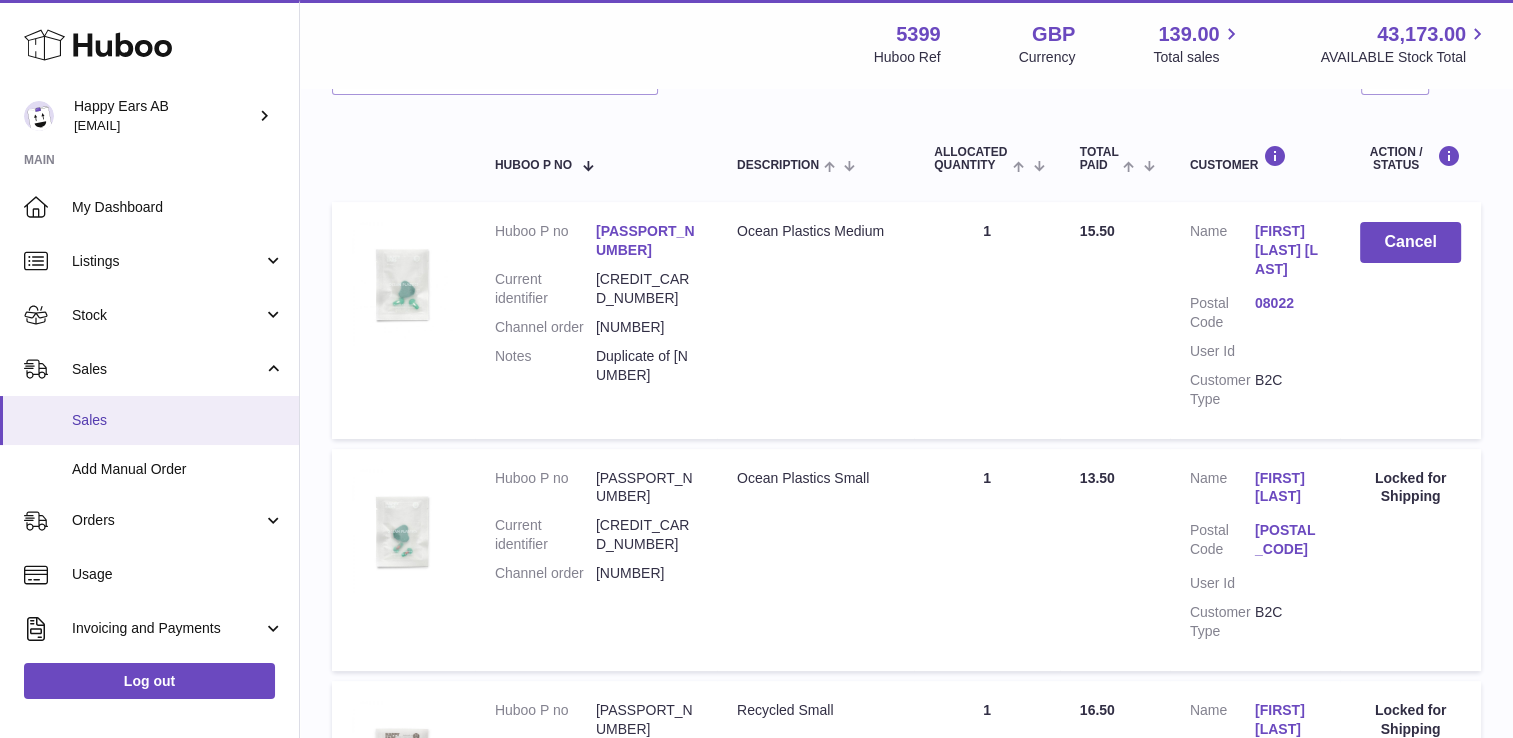click on "Sales" at bounding box center [178, 420] 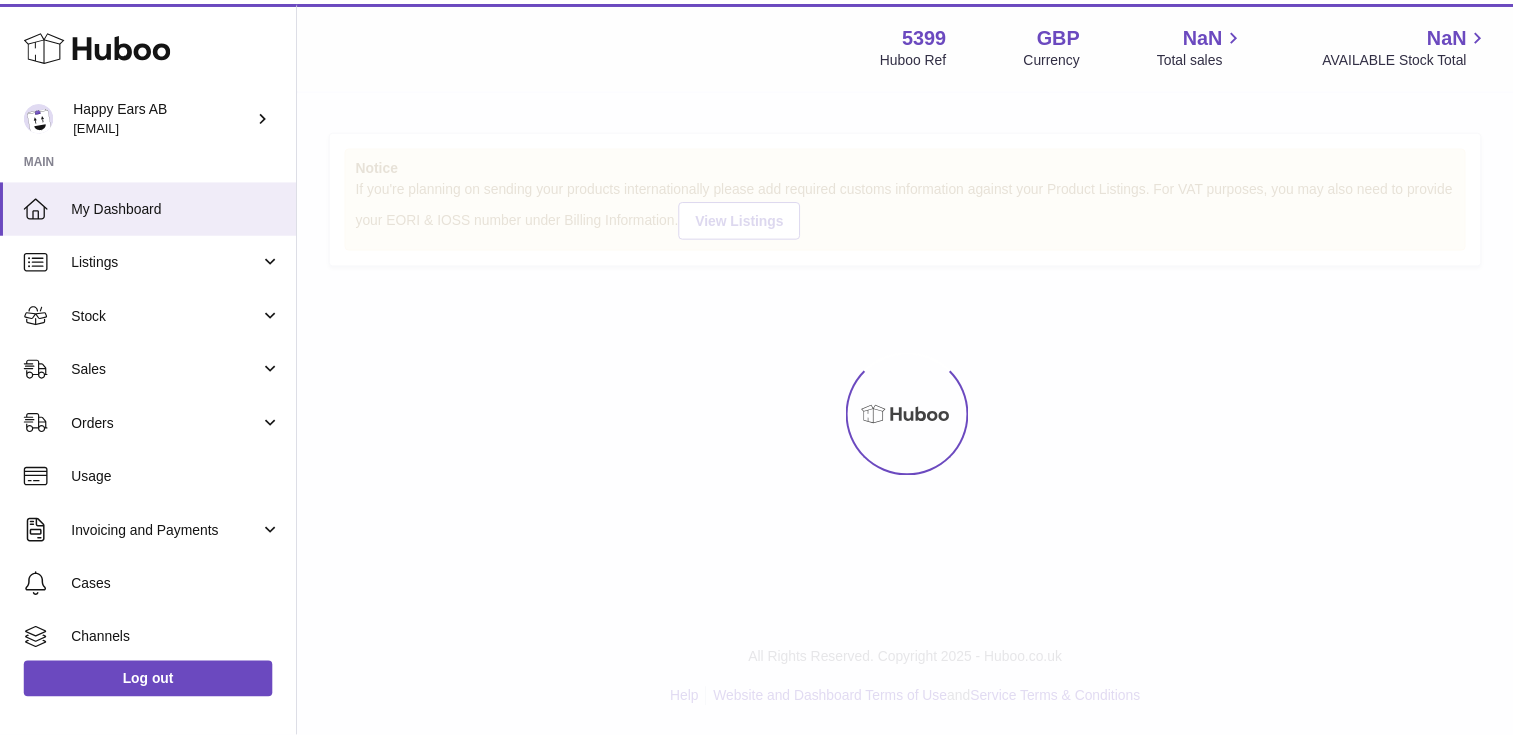 scroll, scrollTop: 0, scrollLeft: 0, axis: both 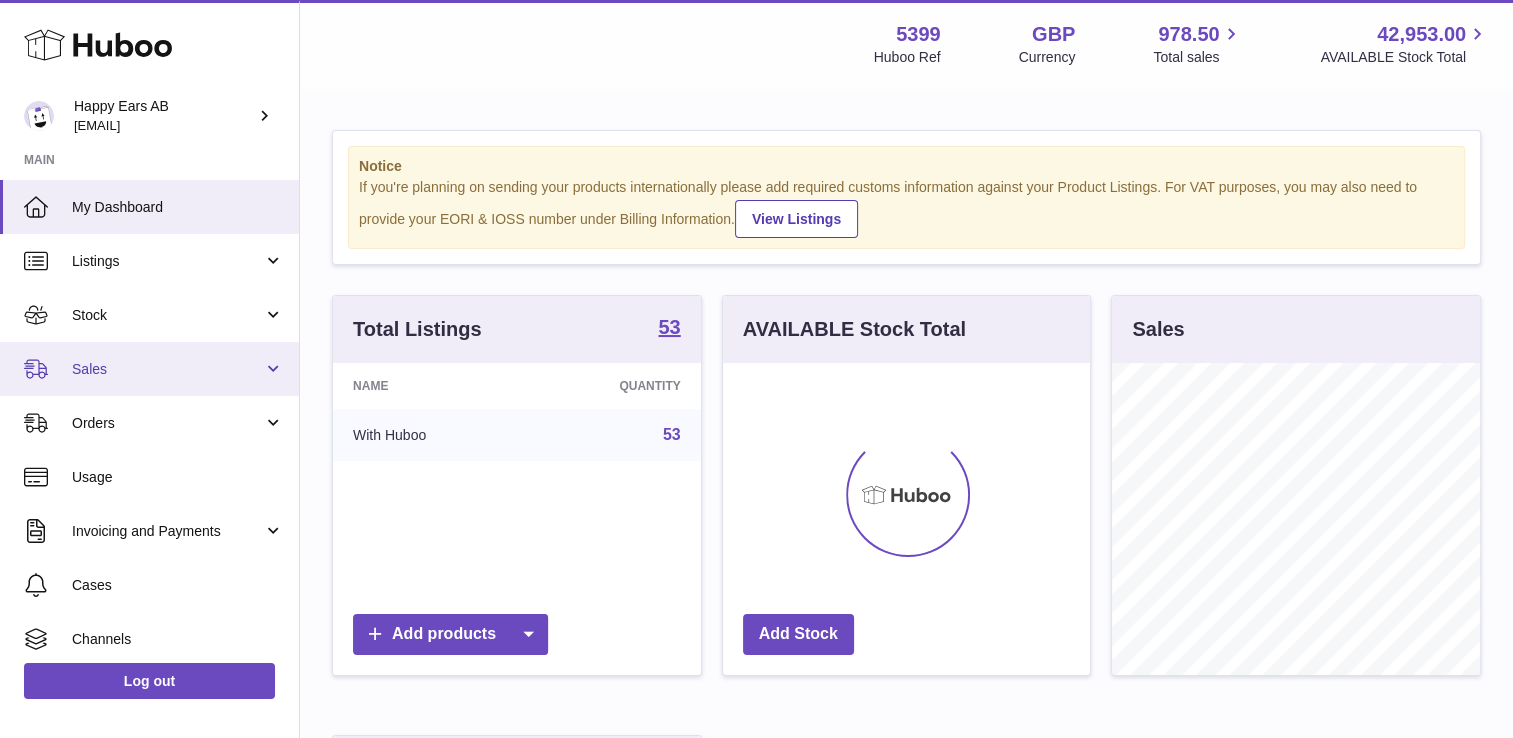 click on "Sales" at bounding box center [167, 369] 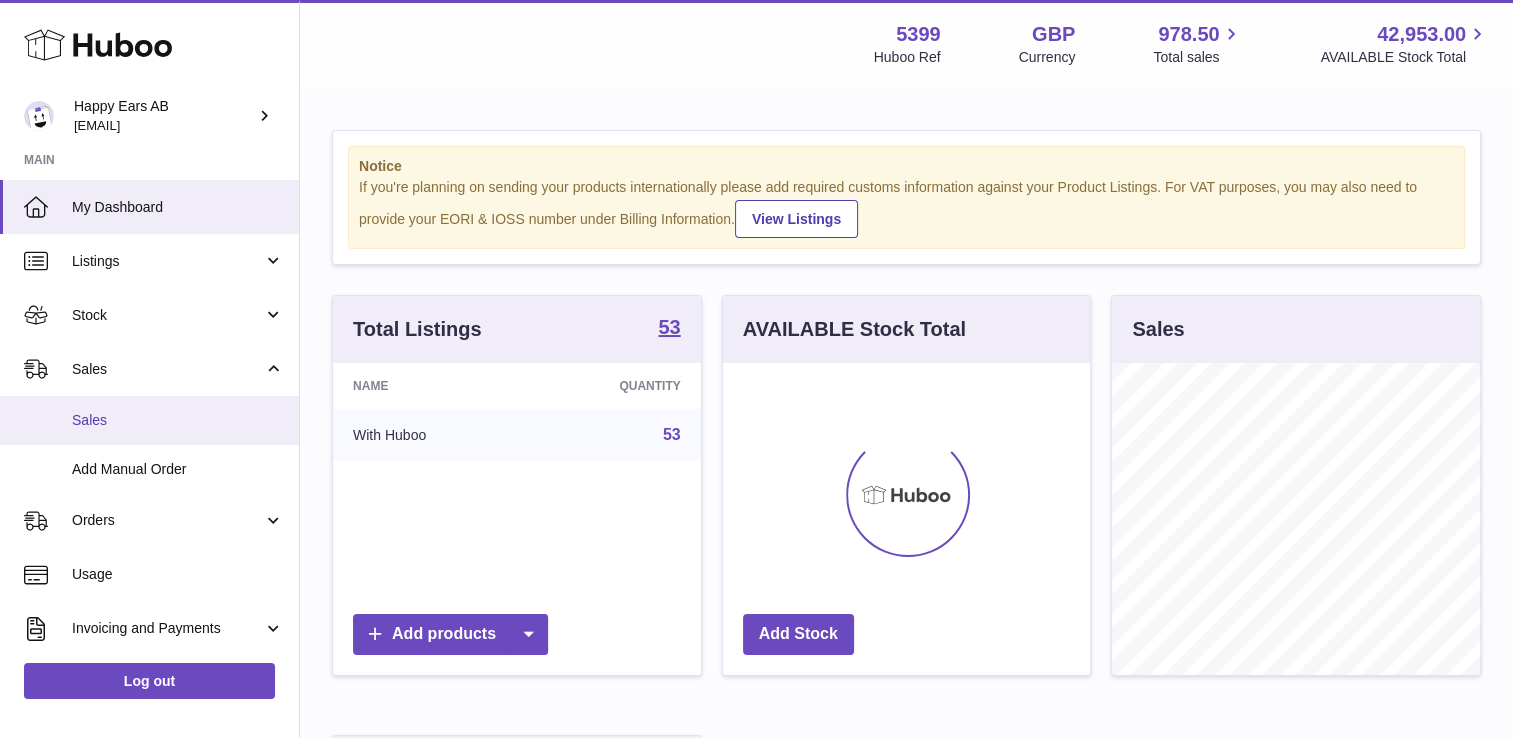 click on "Sales" at bounding box center (178, 420) 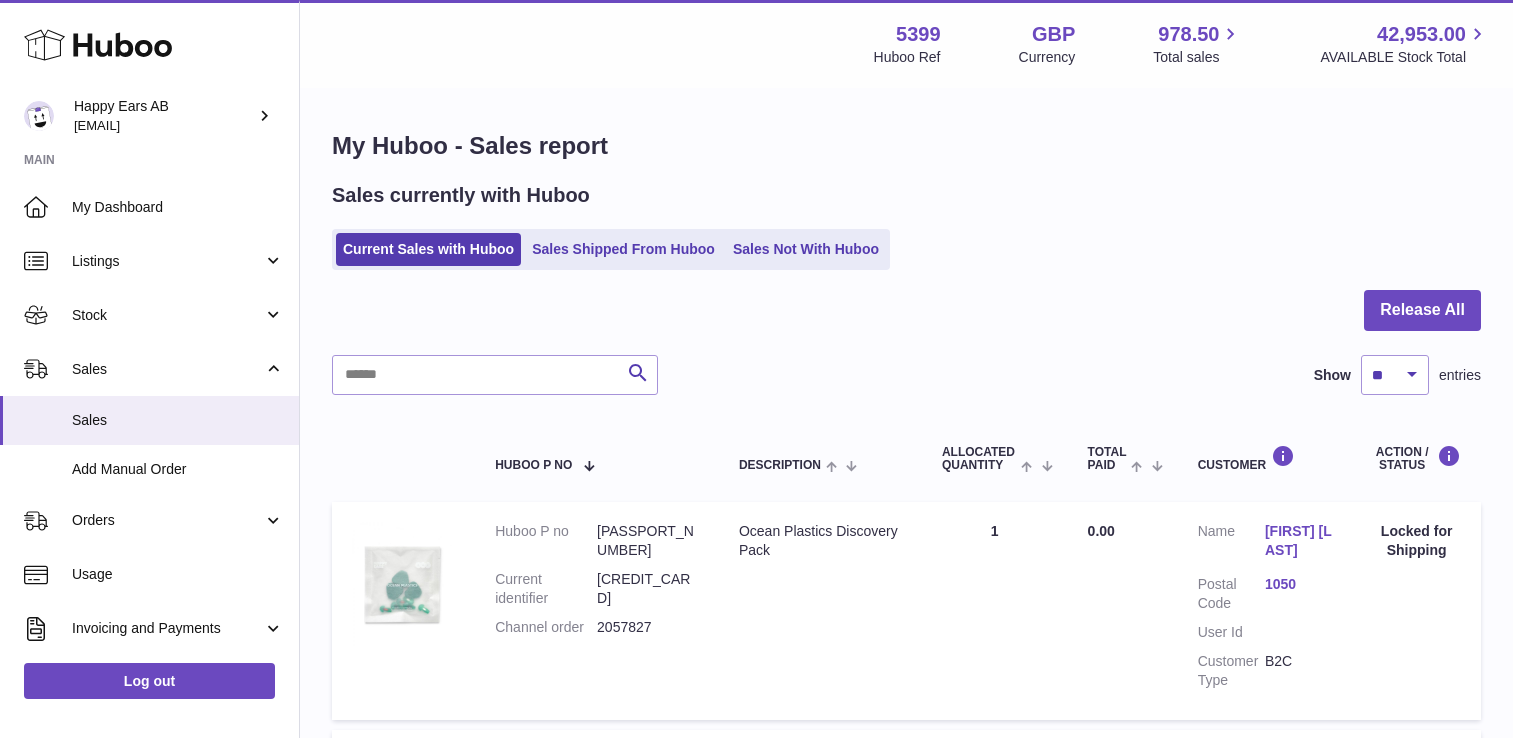 scroll, scrollTop: 0, scrollLeft: 0, axis: both 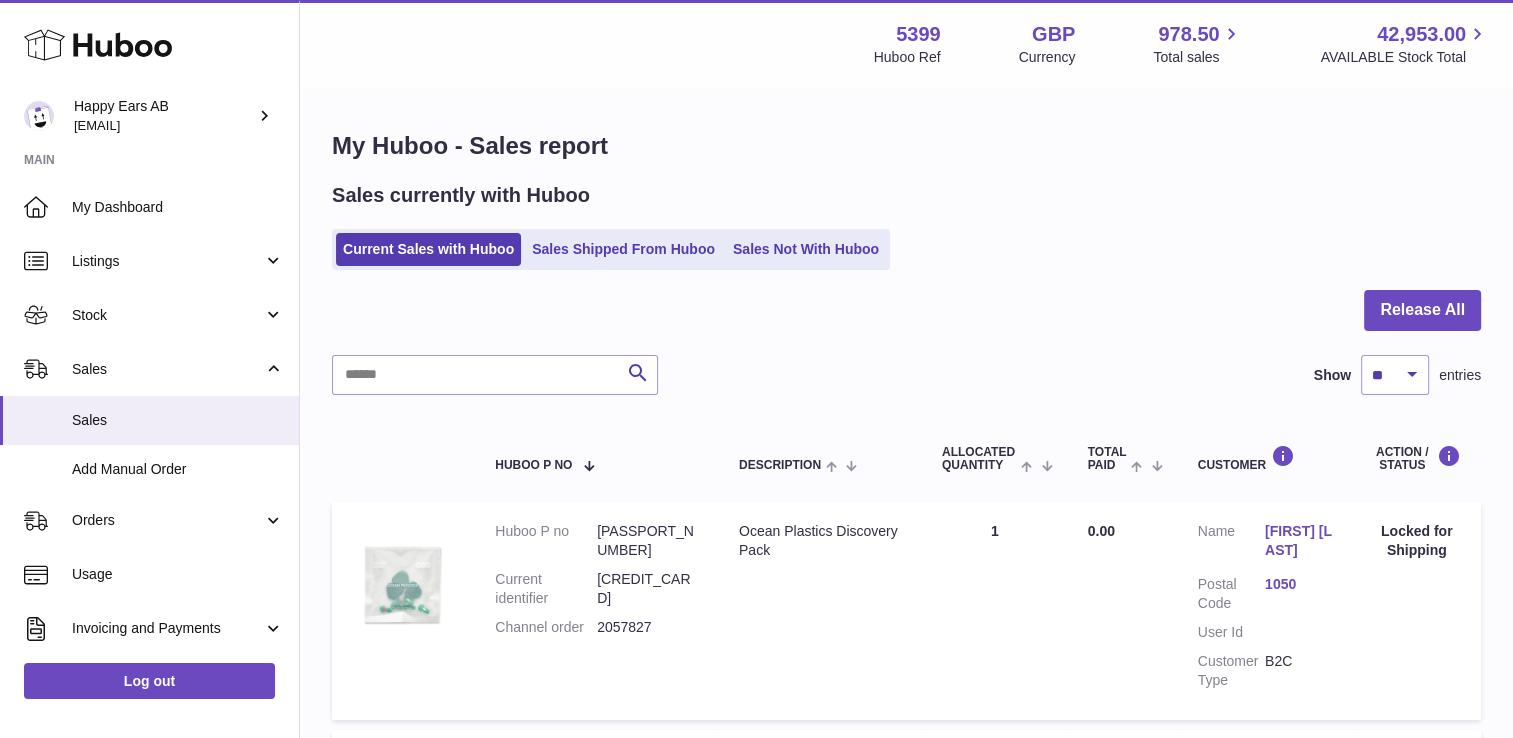 click on "Sales currently with Huboo
Current Sales with Huboo
Sales Shipped From Huboo
Sales Not With Huboo" at bounding box center [906, 226] 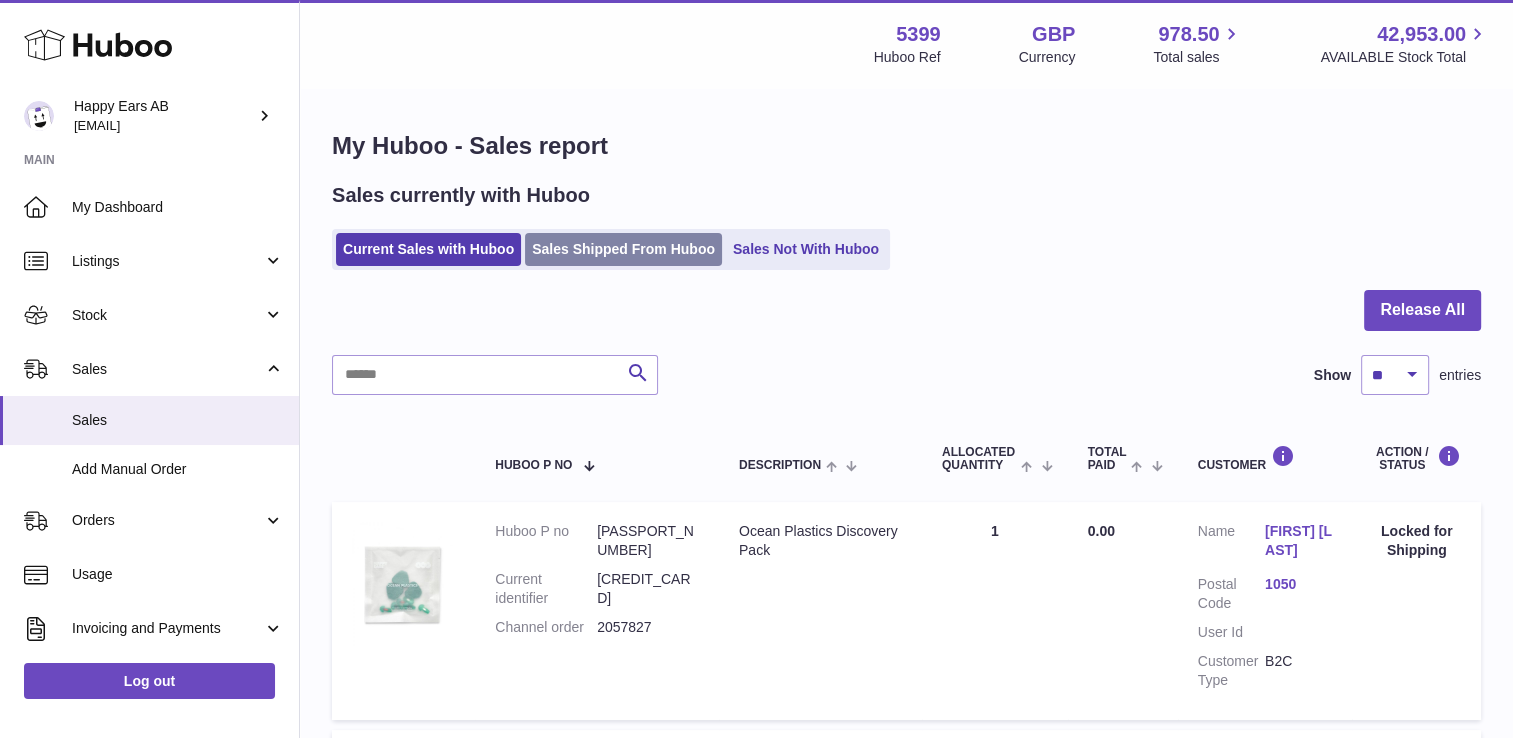 click on "Sales Shipped From Huboo" at bounding box center (623, 249) 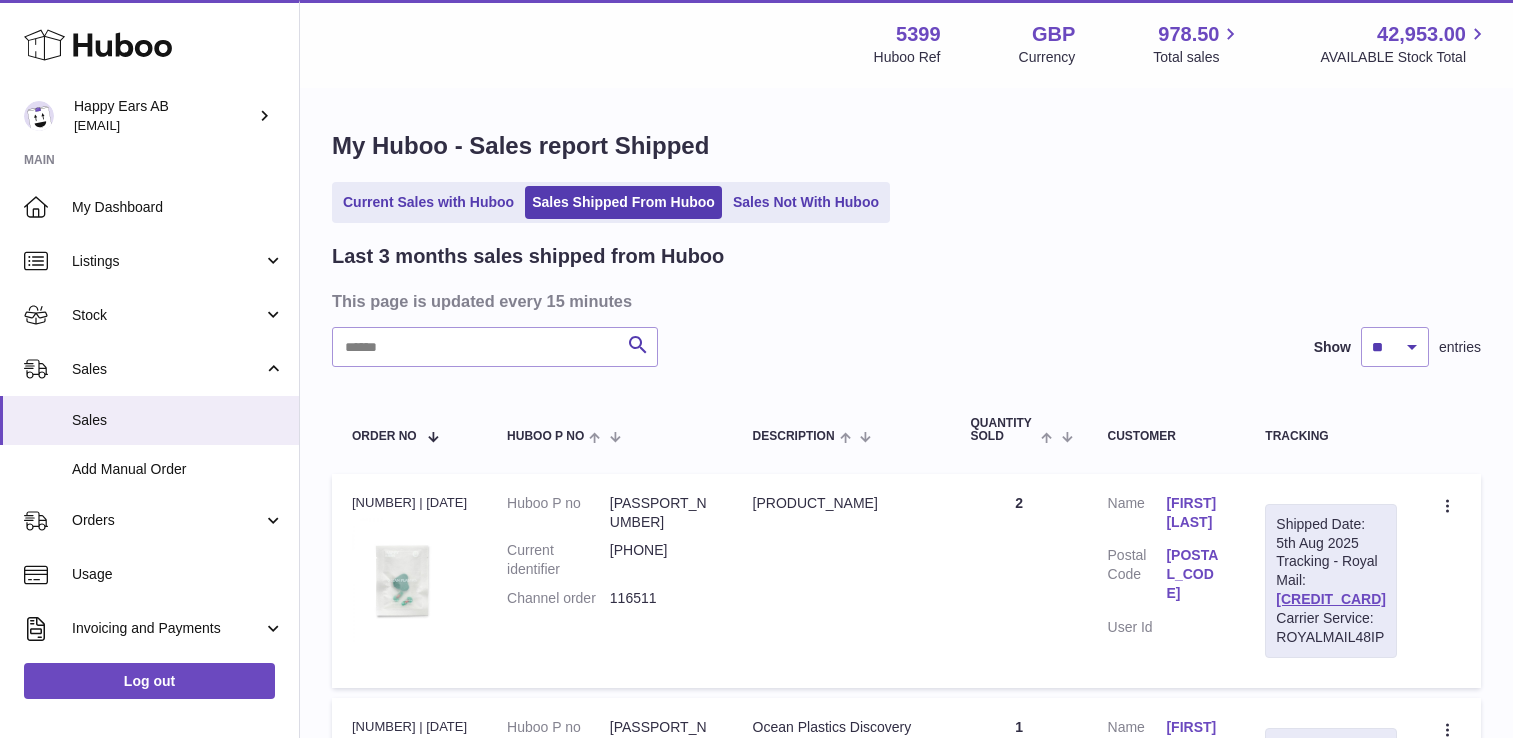 scroll, scrollTop: 0, scrollLeft: 0, axis: both 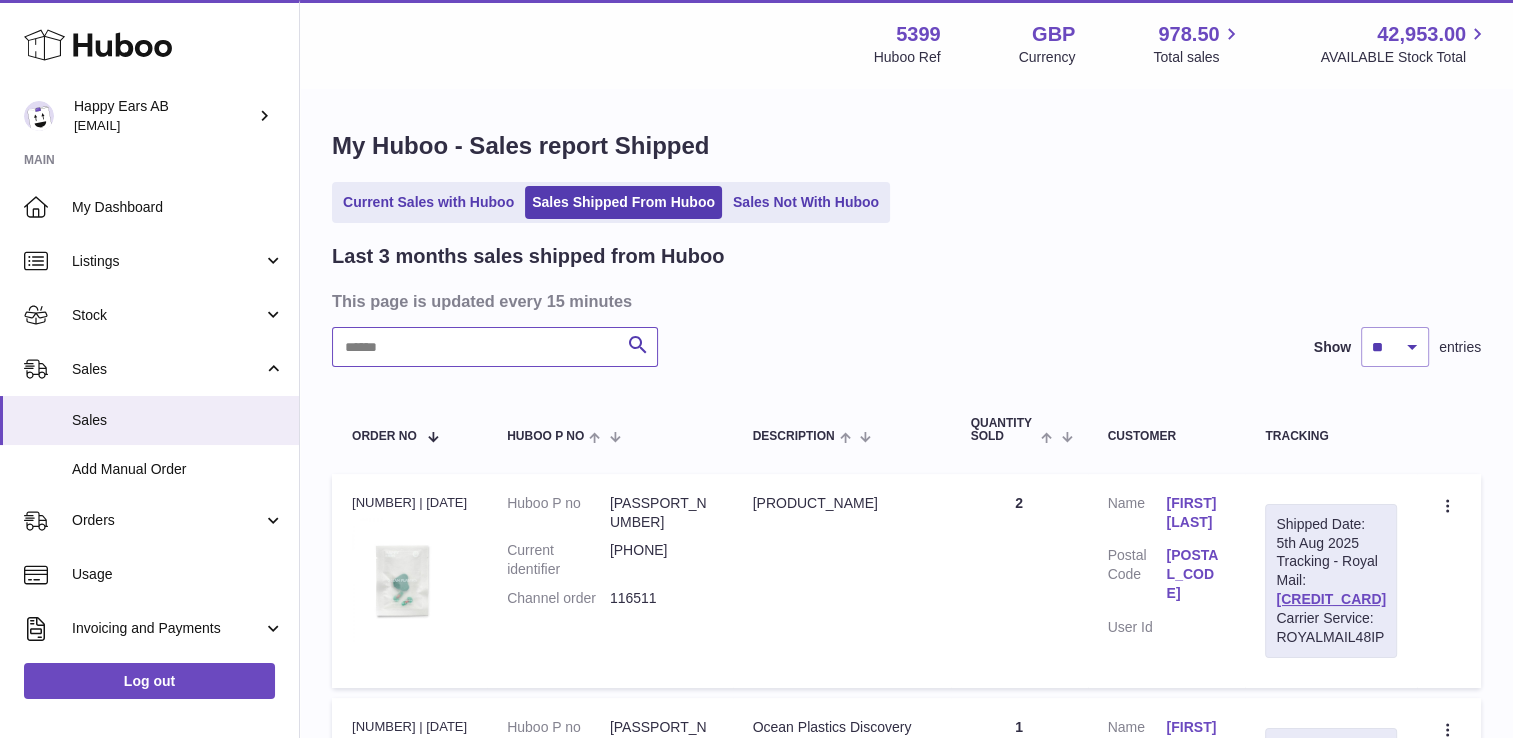 paste on "**********" 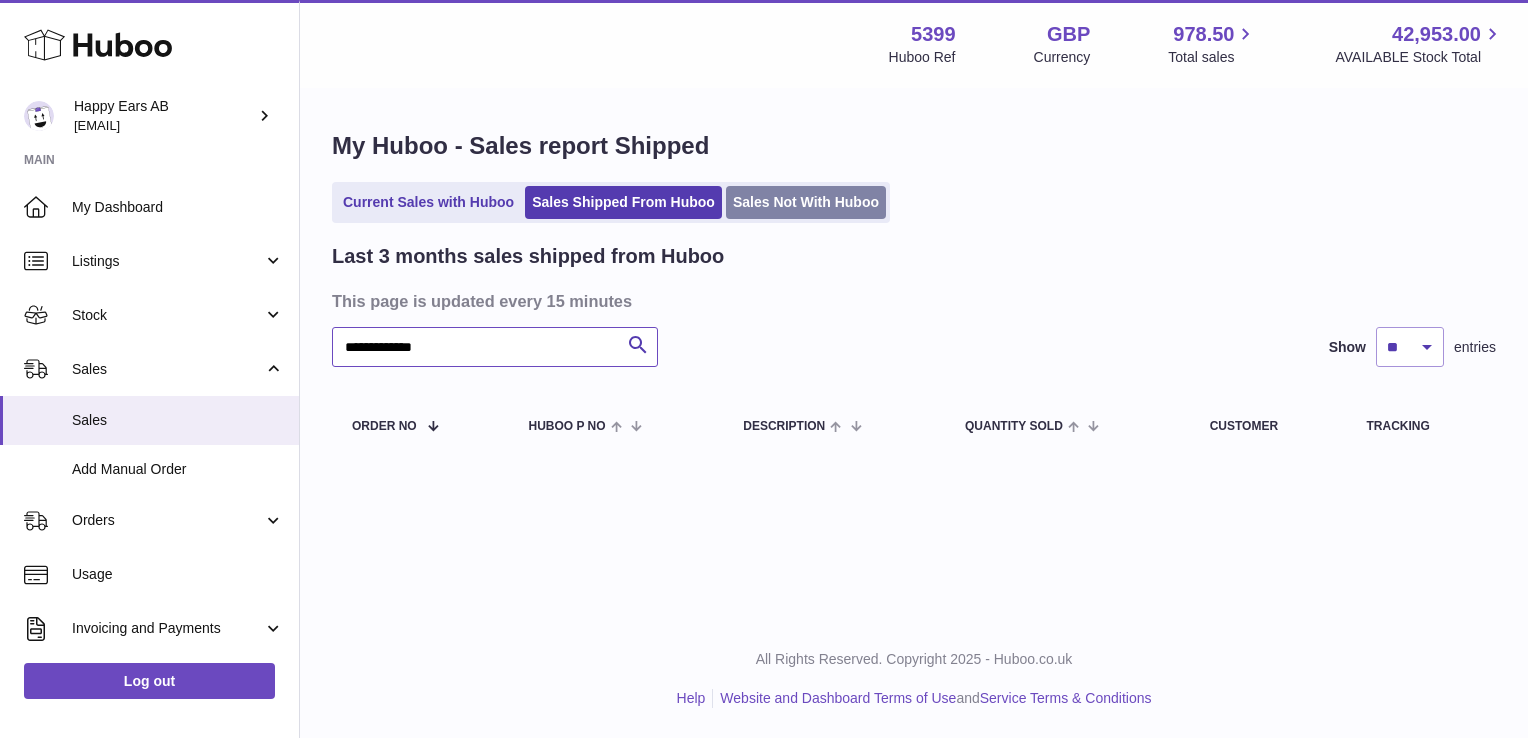 type on "**********" 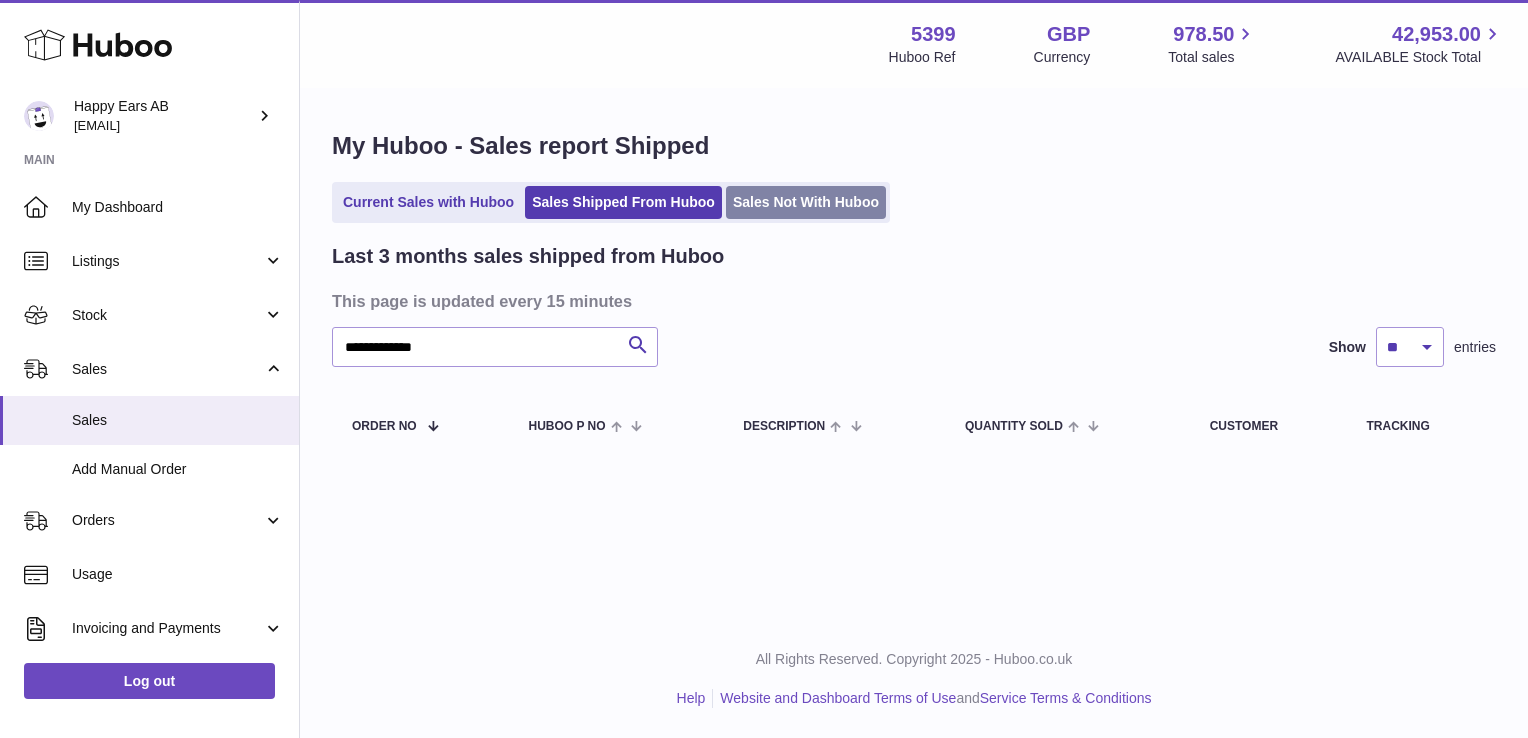 click on "Sales Not With Huboo" at bounding box center (806, 202) 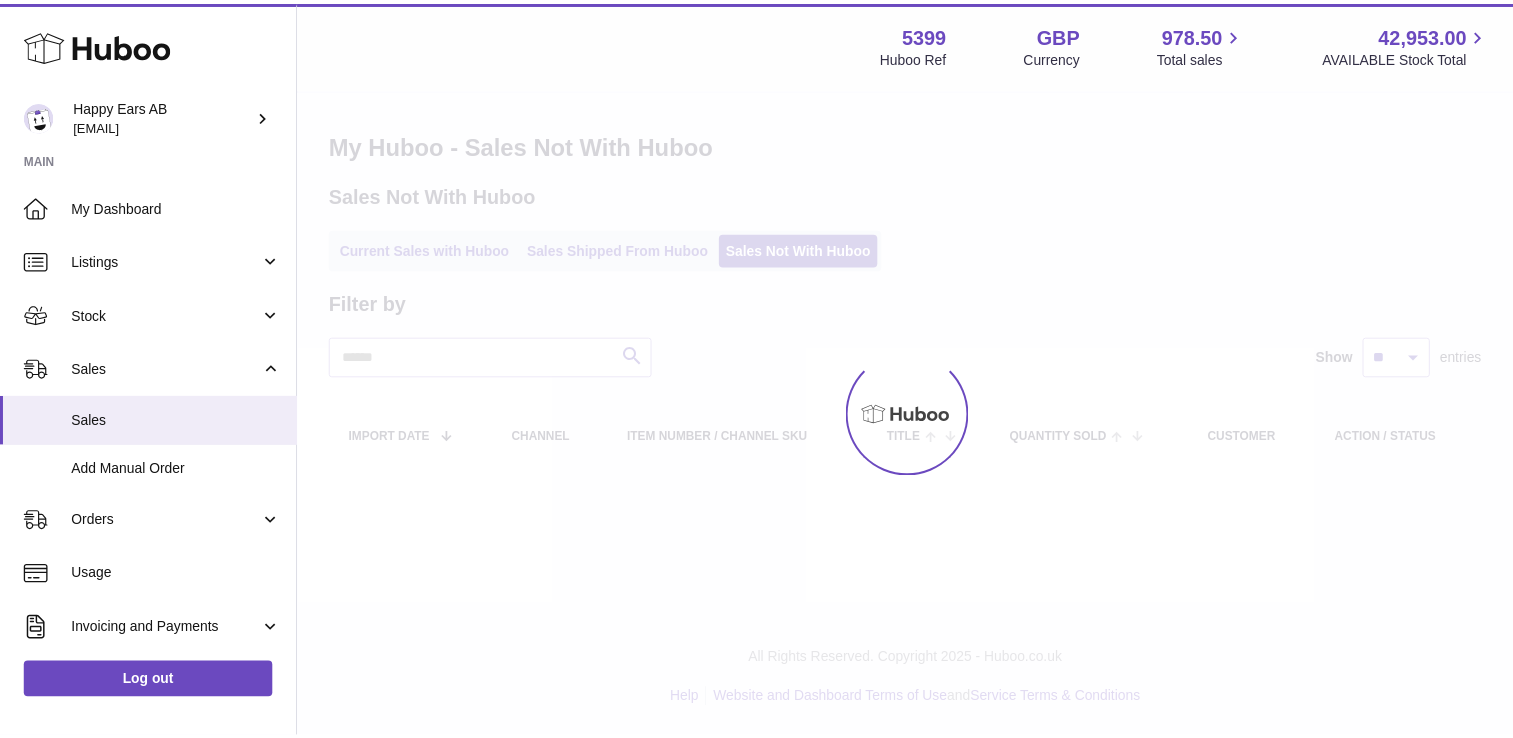 scroll, scrollTop: 0, scrollLeft: 0, axis: both 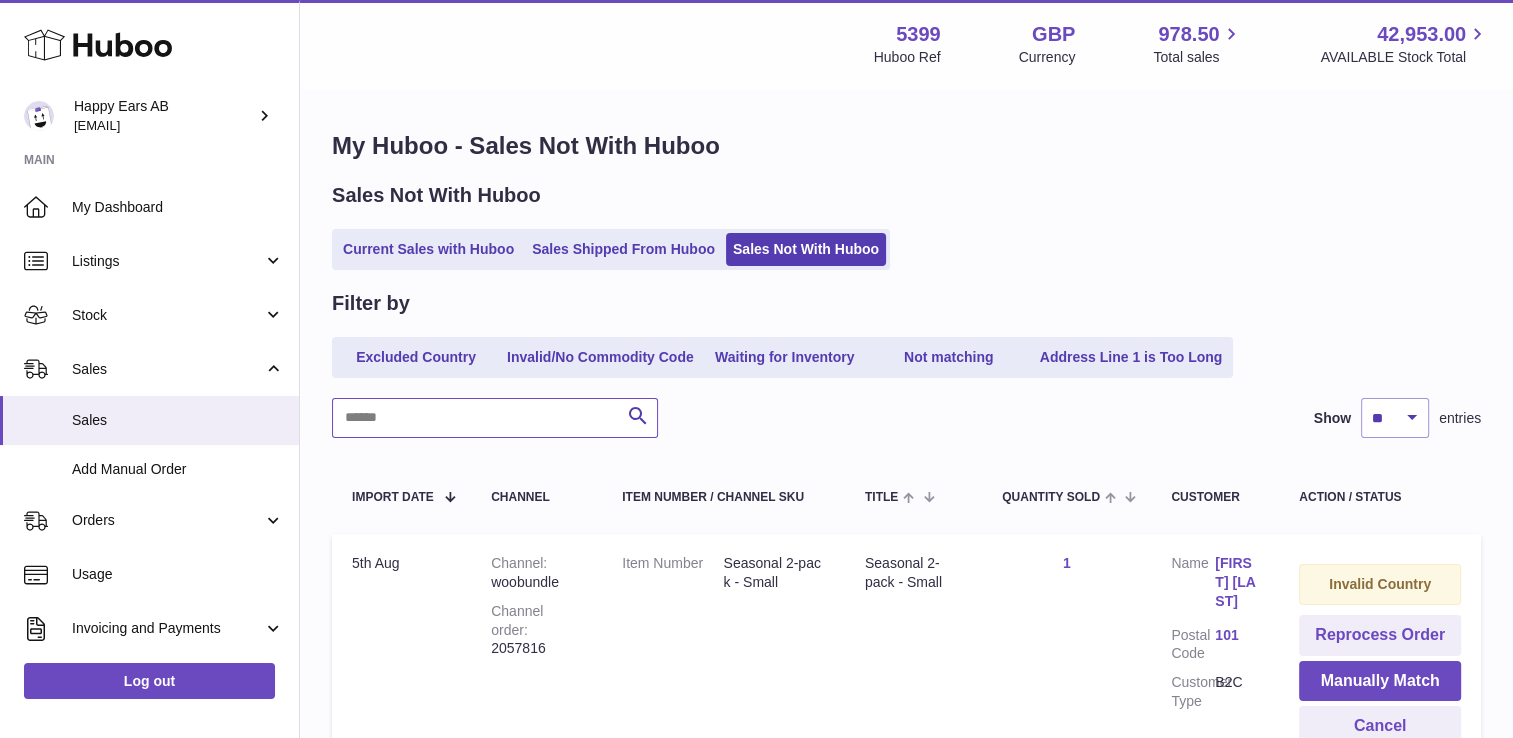 paste on "**********" 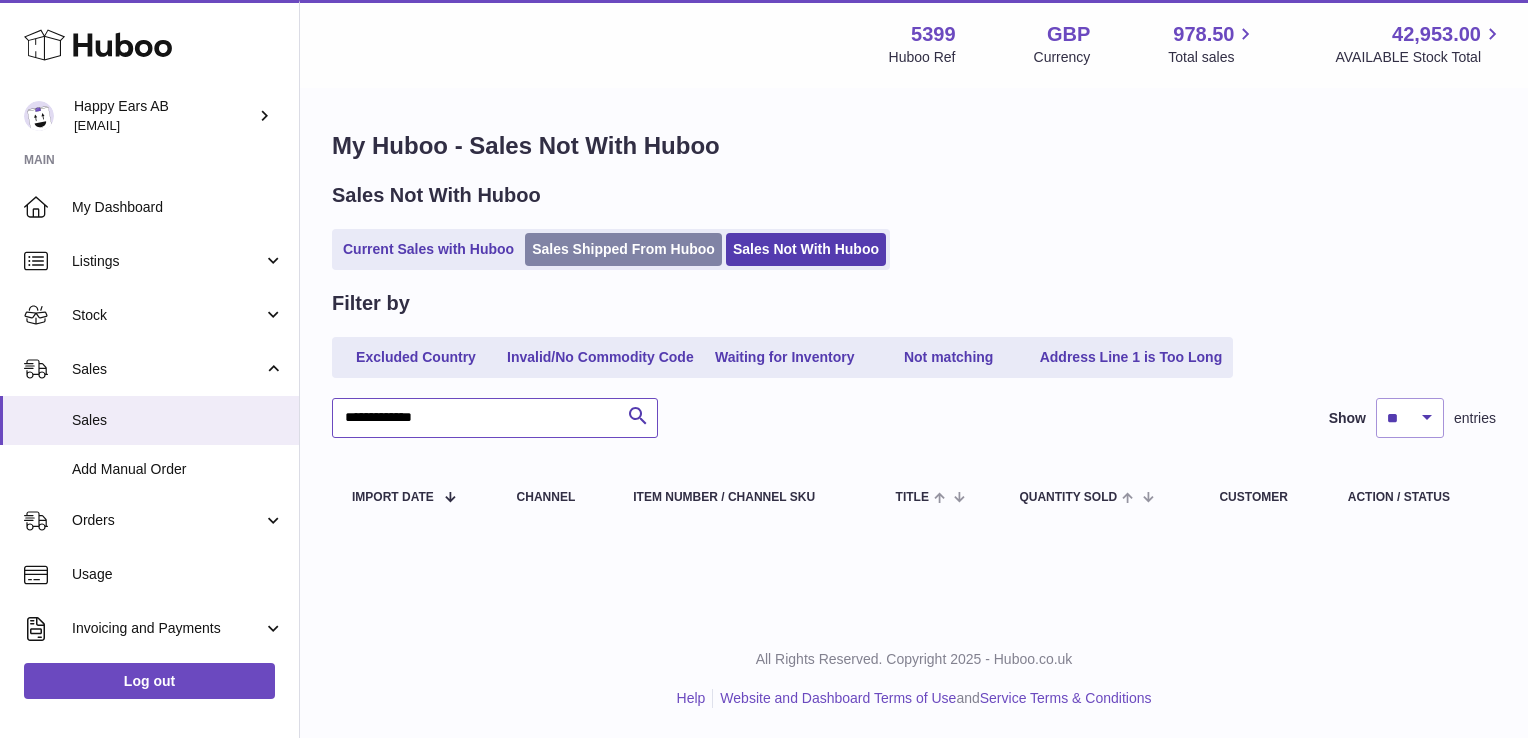 type on "**********" 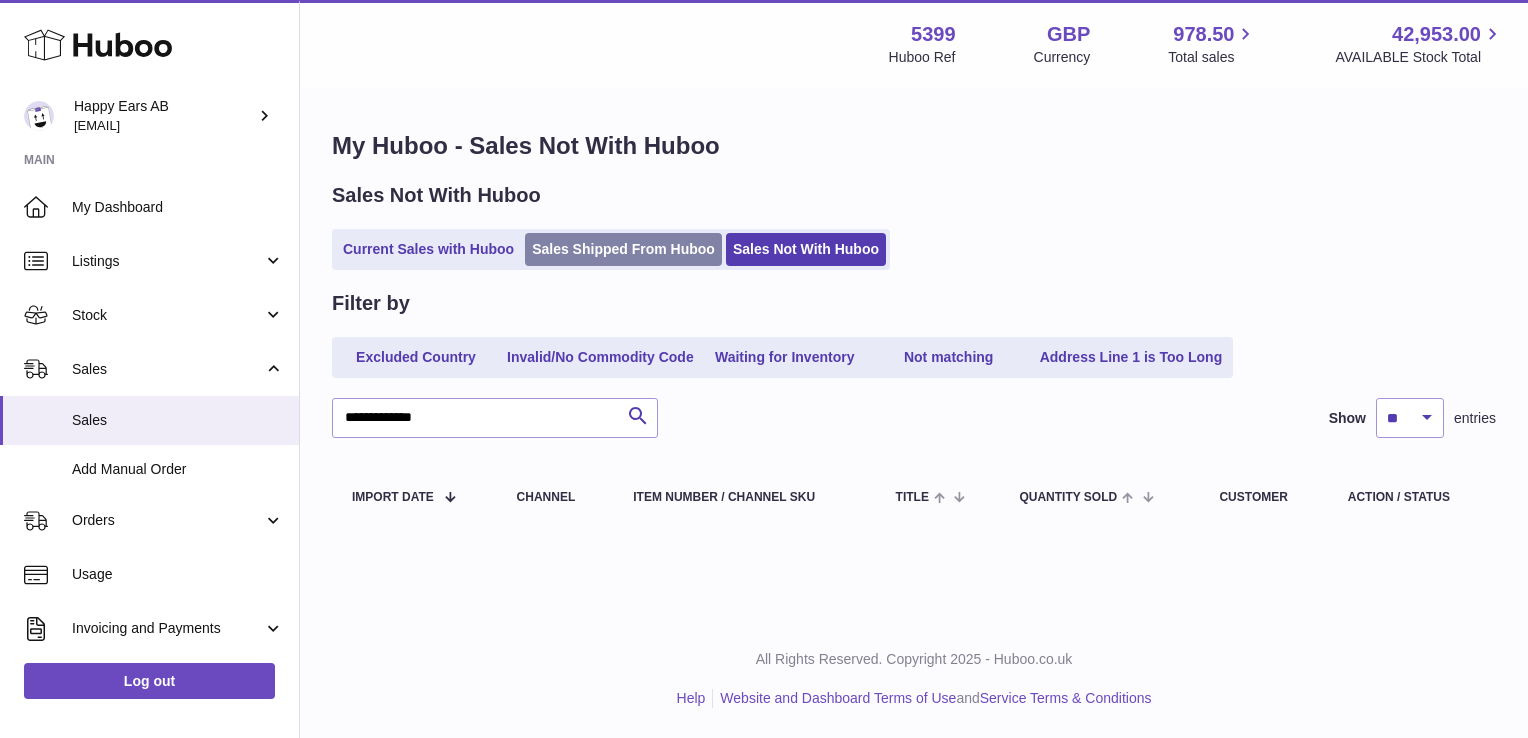 click on "Sales Shipped From Huboo" at bounding box center (623, 249) 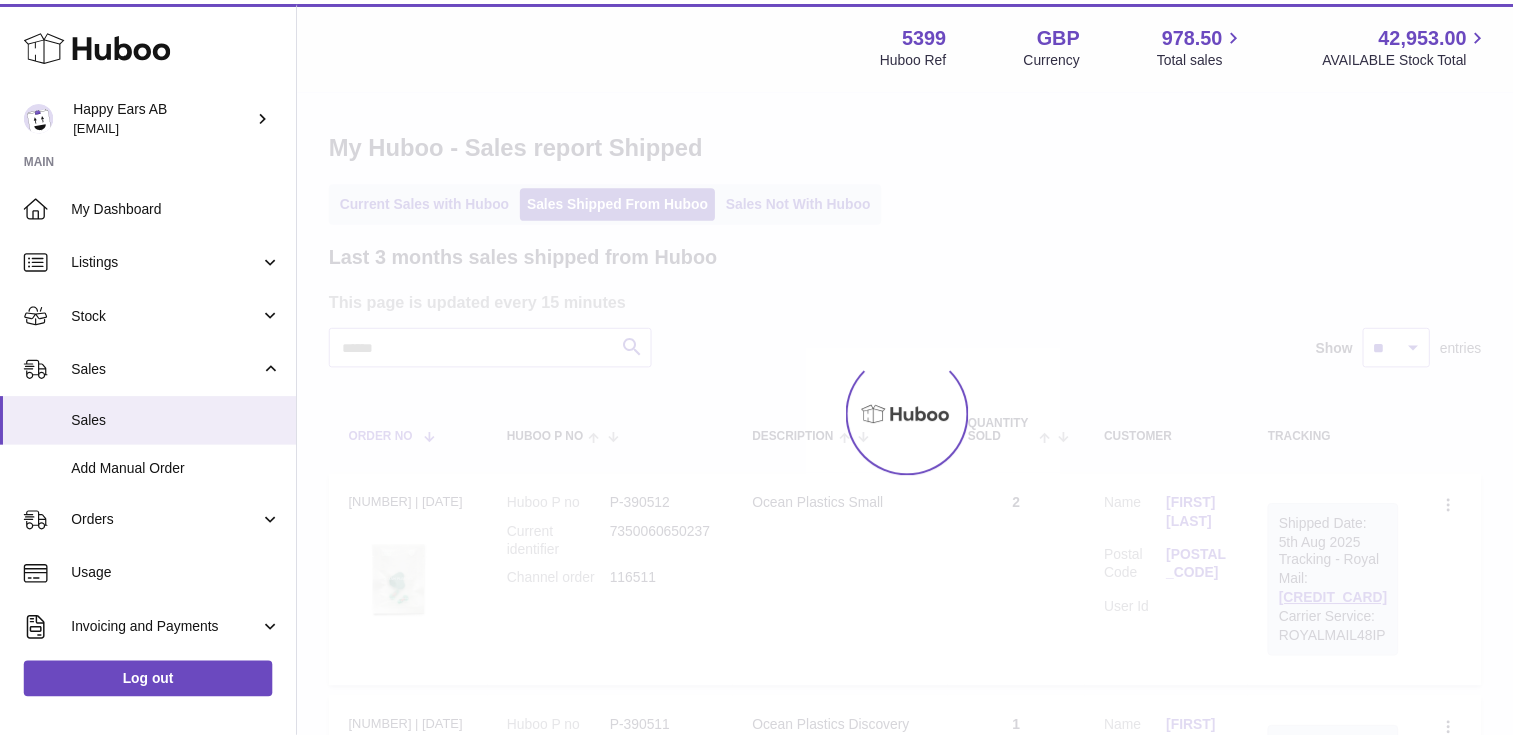 scroll, scrollTop: 0, scrollLeft: 0, axis: both 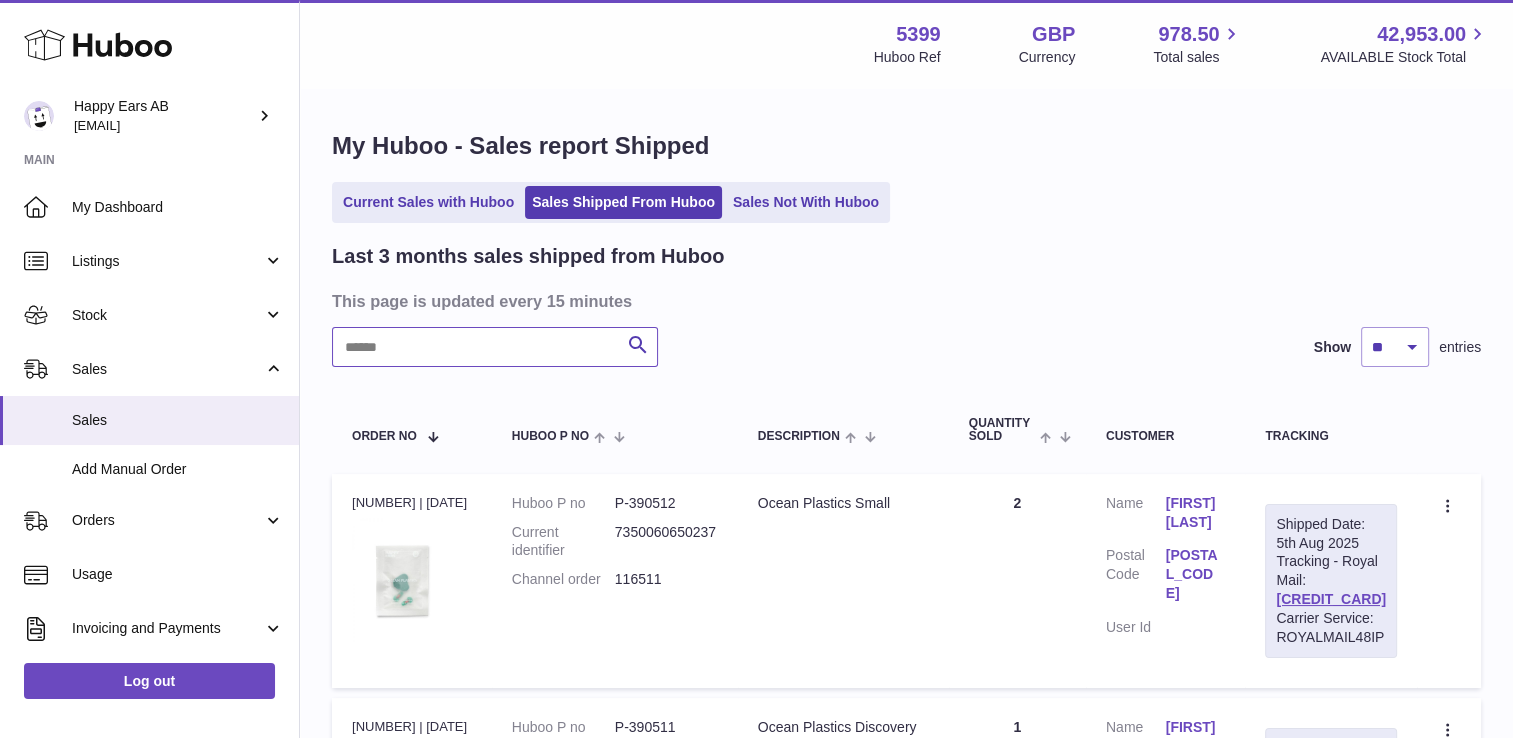 paste on "**********" 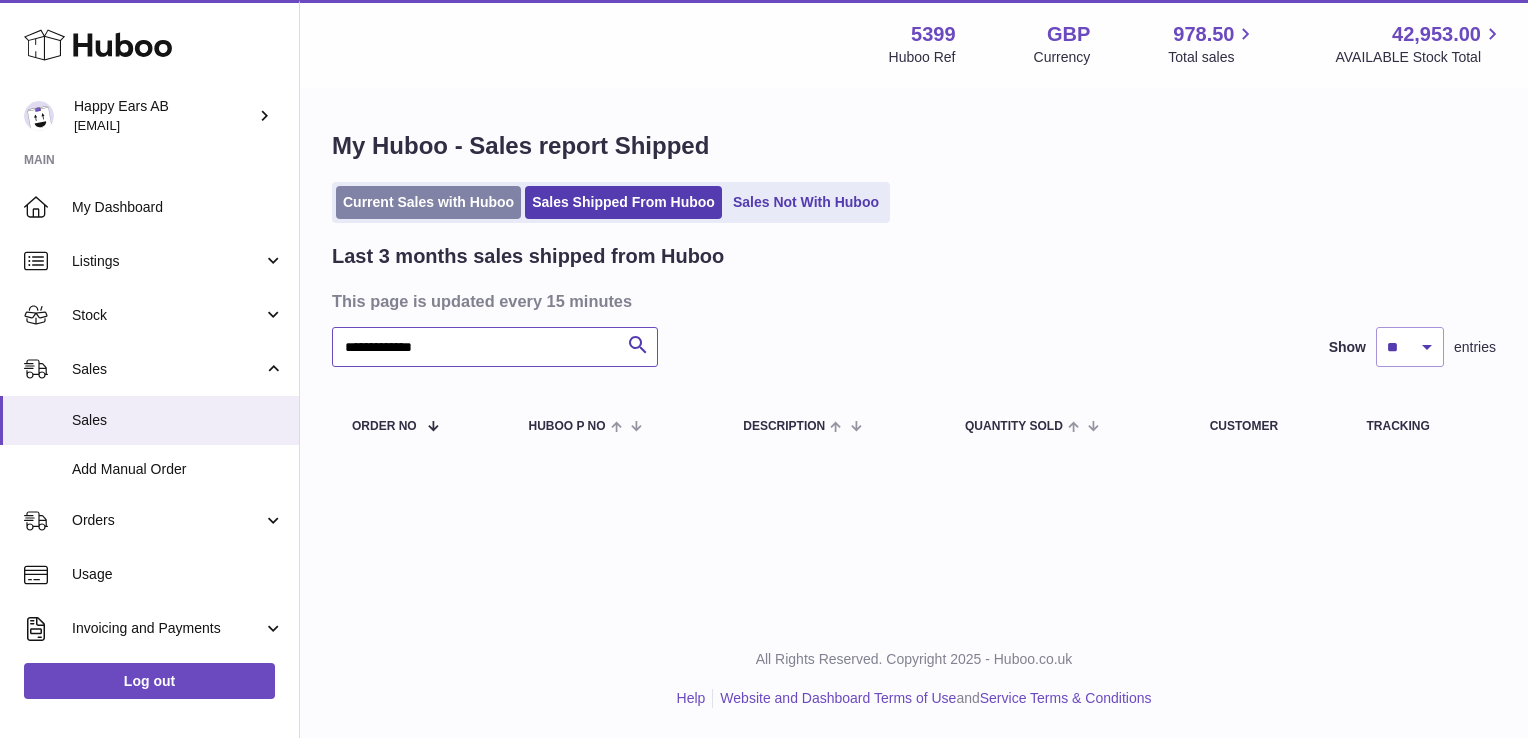 type on "**********" 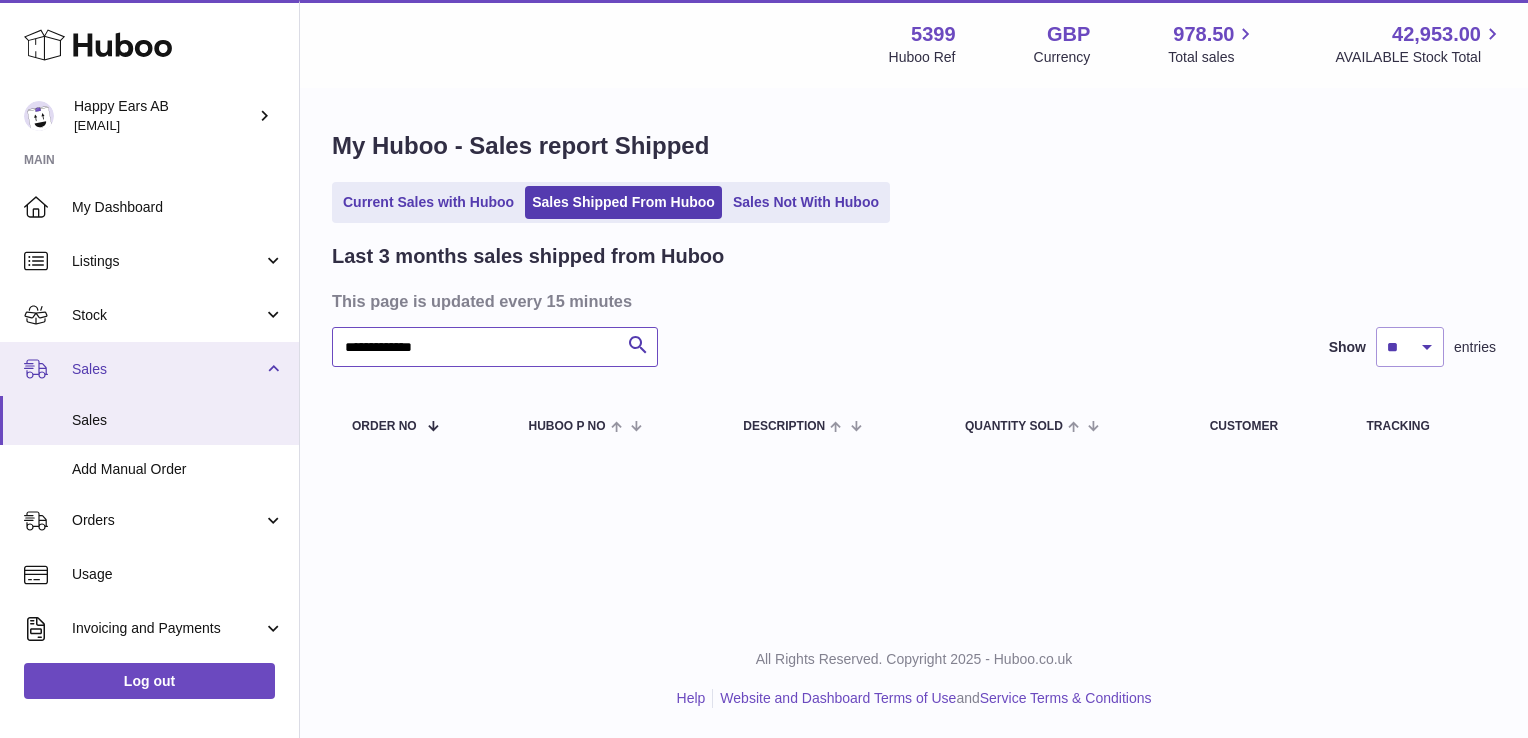 drag, startPoint x: 442, startPoint y: 351, endPoint x: 85, endPoint y: 371, distance: 357.55978 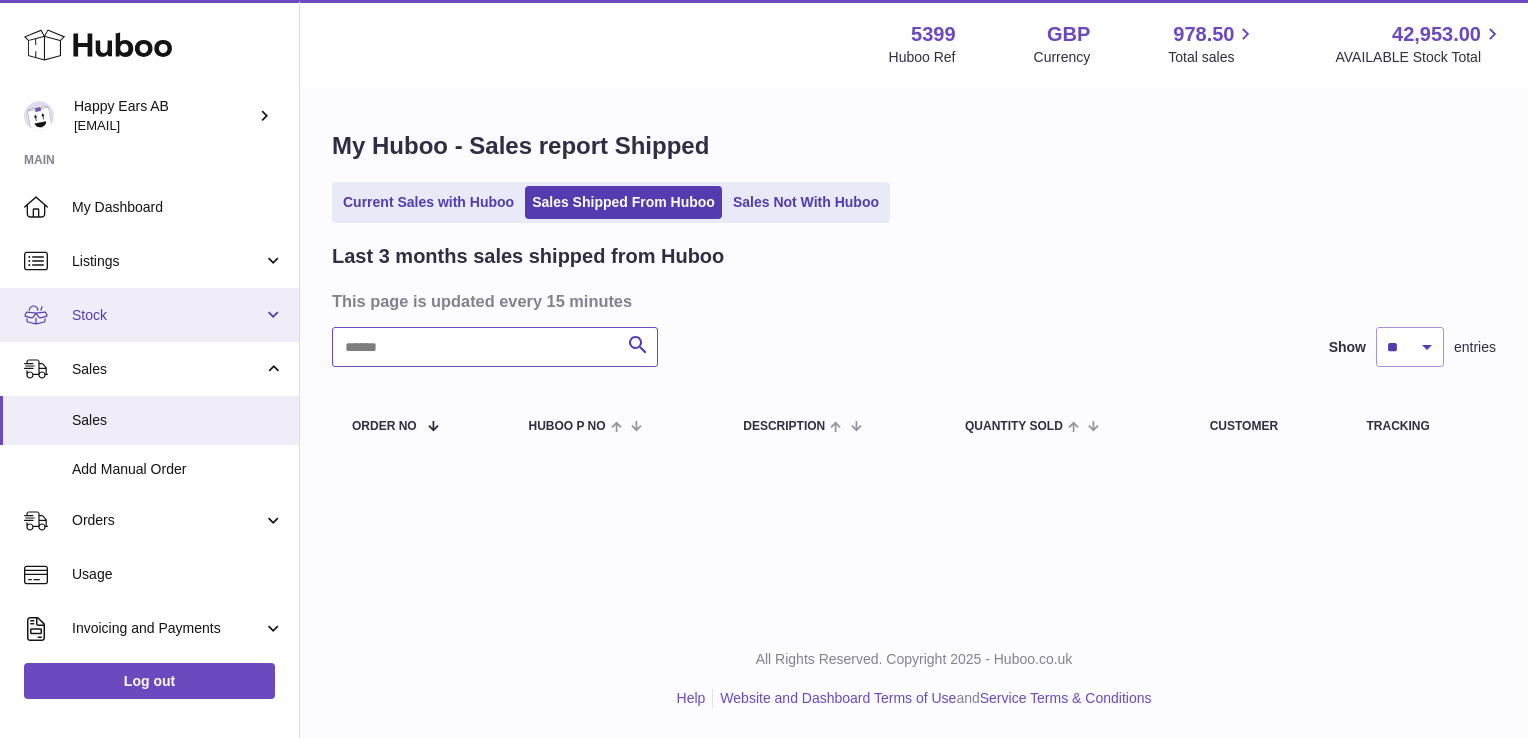 paste on "**********" 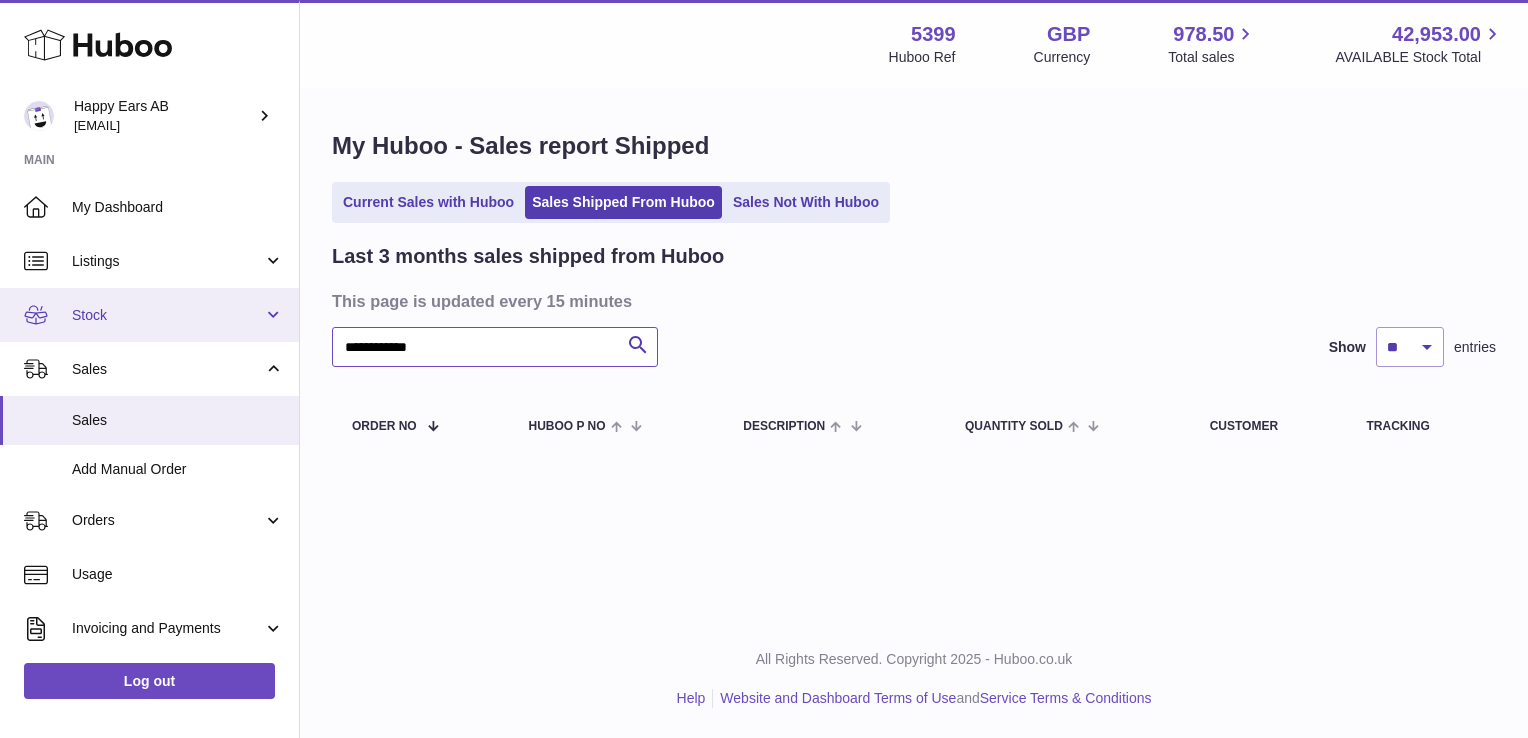 type on "**********" 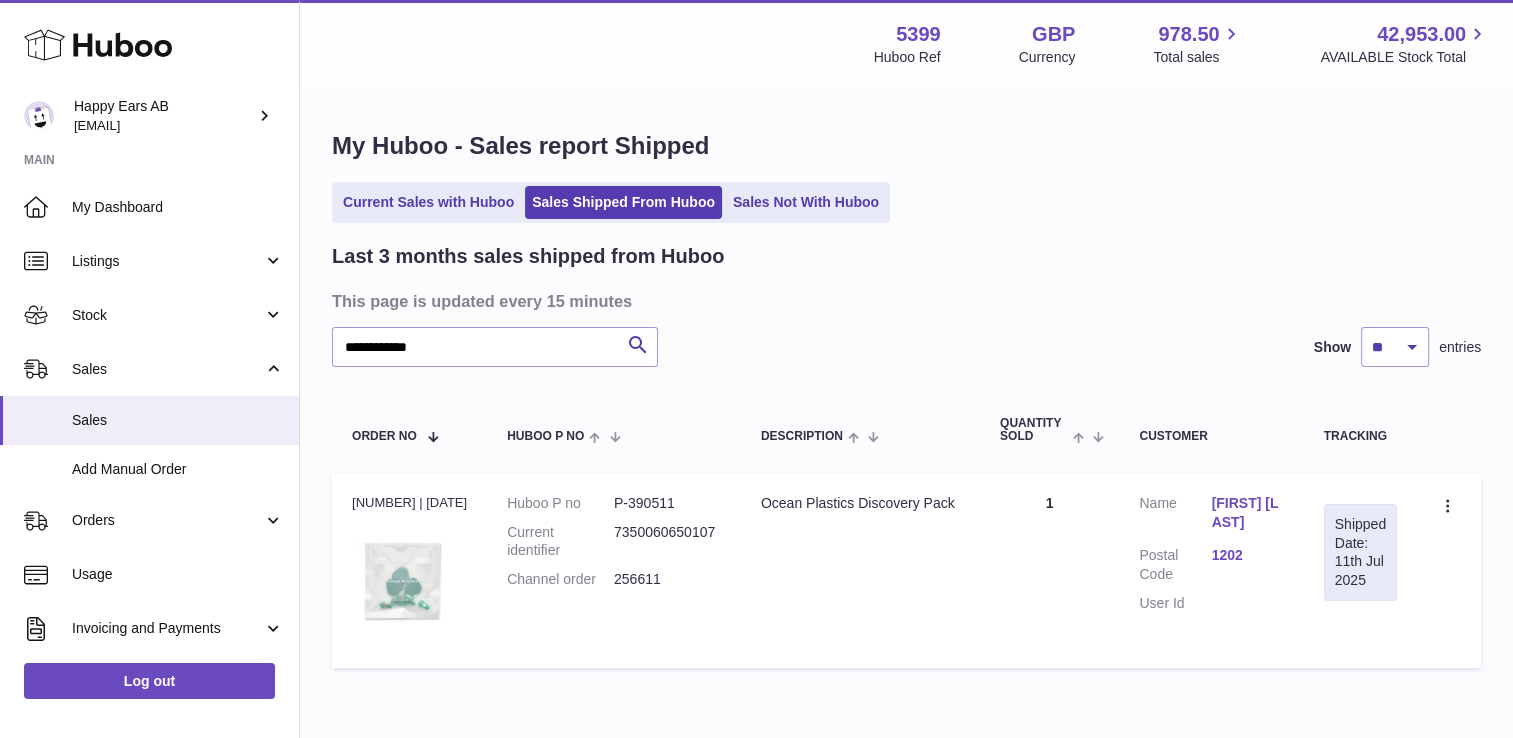 click on "Quantity
1" at bounding box center (1049, 571) 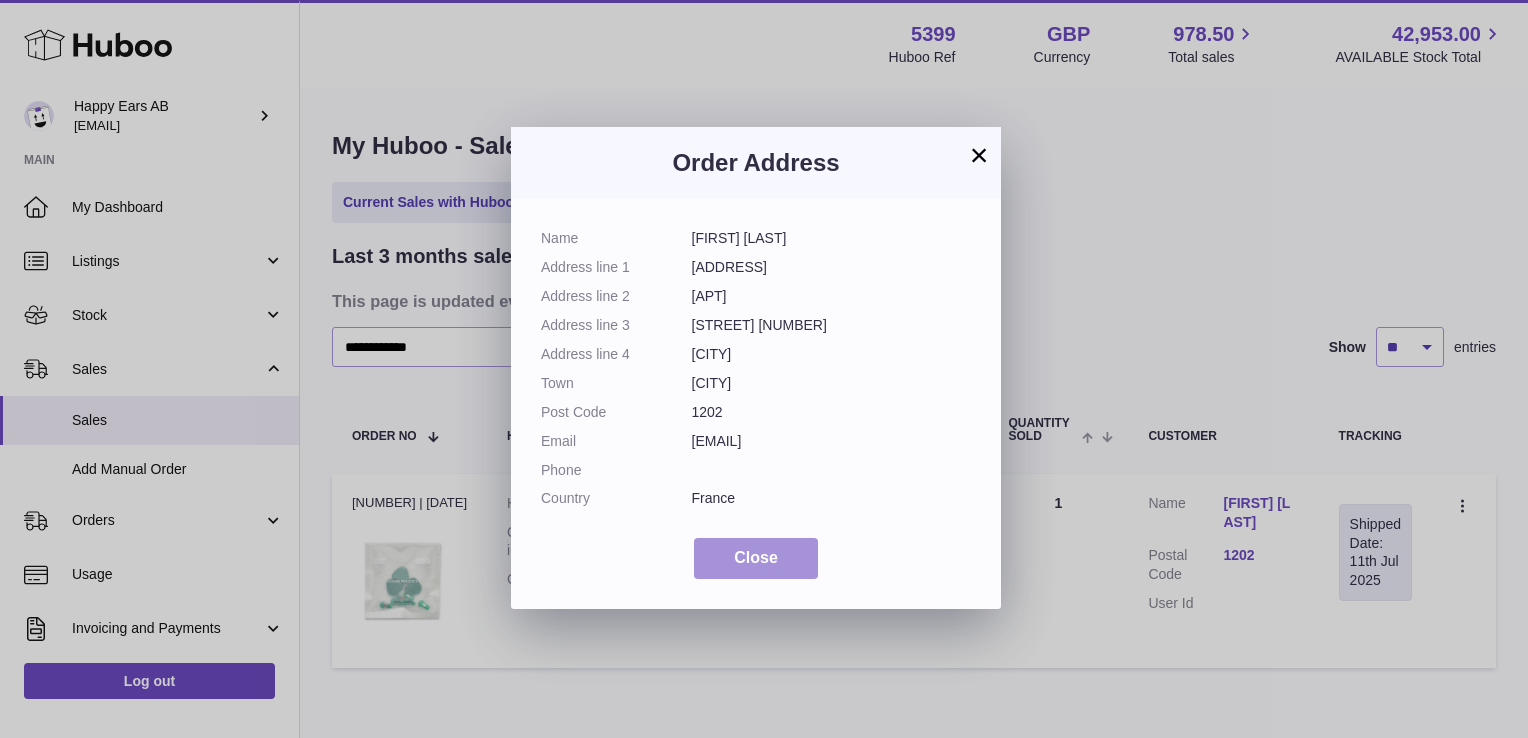 click on "Close" at bounding box center [756, 558] 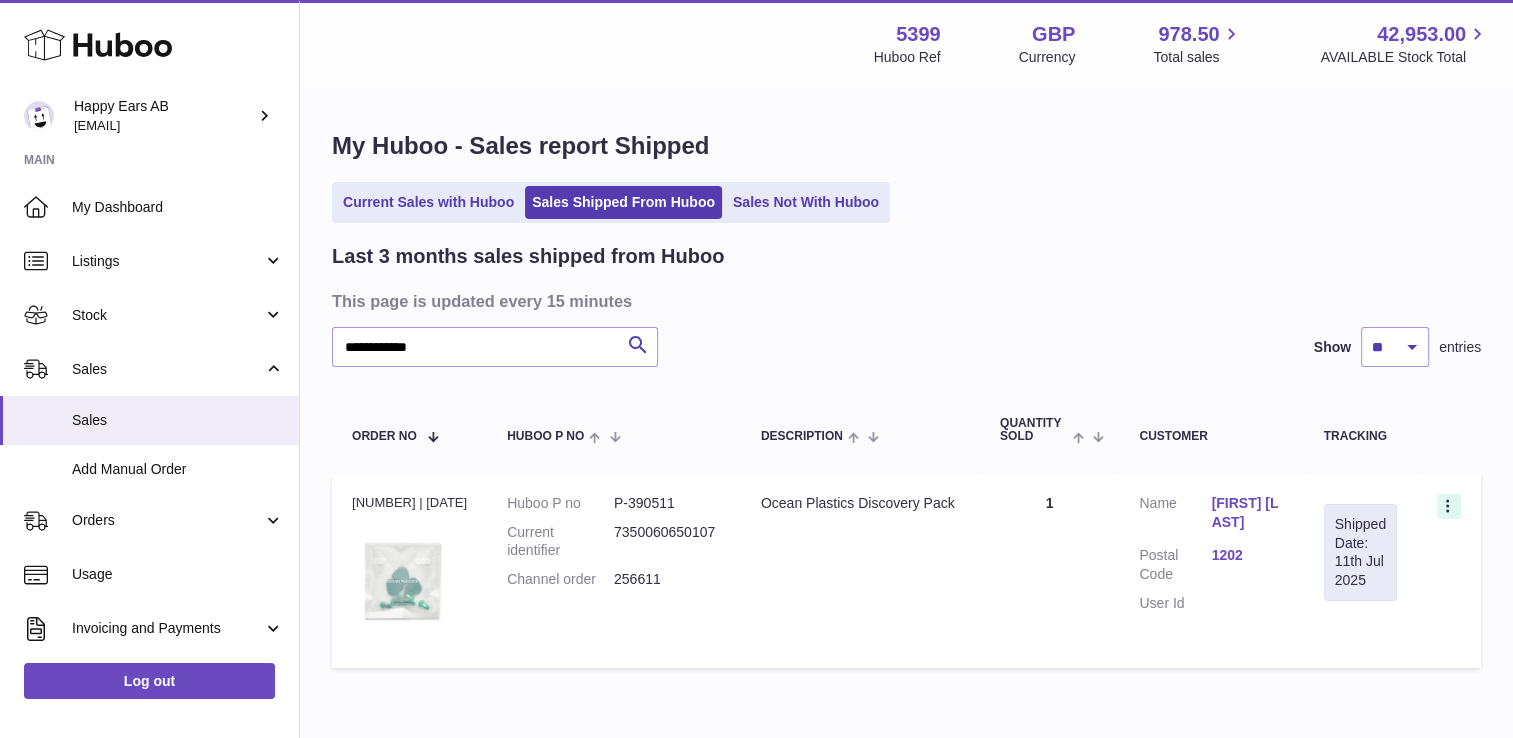 click on "Create a ticket
Duplicate Order" at bounding box center [1449, 571] 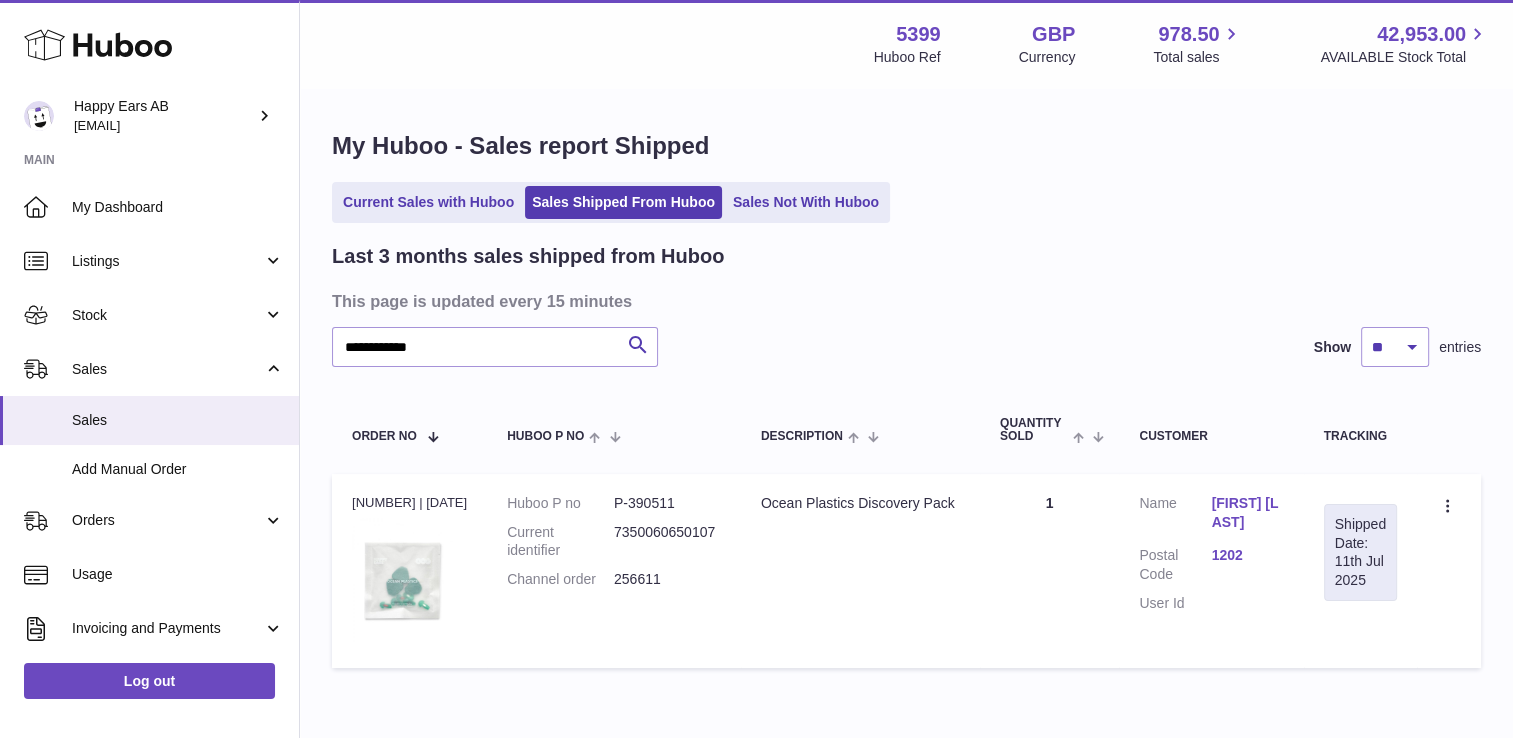 click on "Create a ticket
Duplicate Order" at bounding box center [1449, 571] 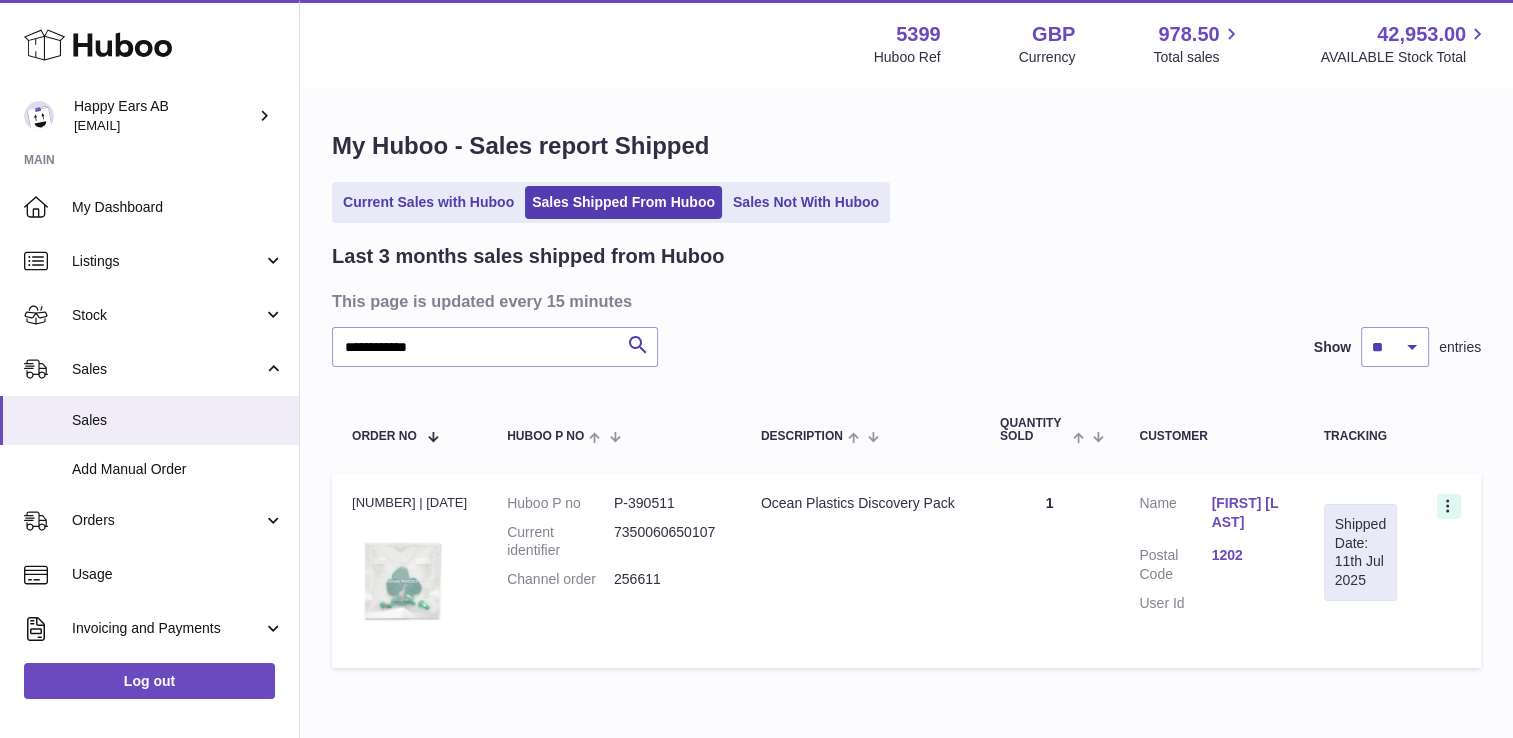 click 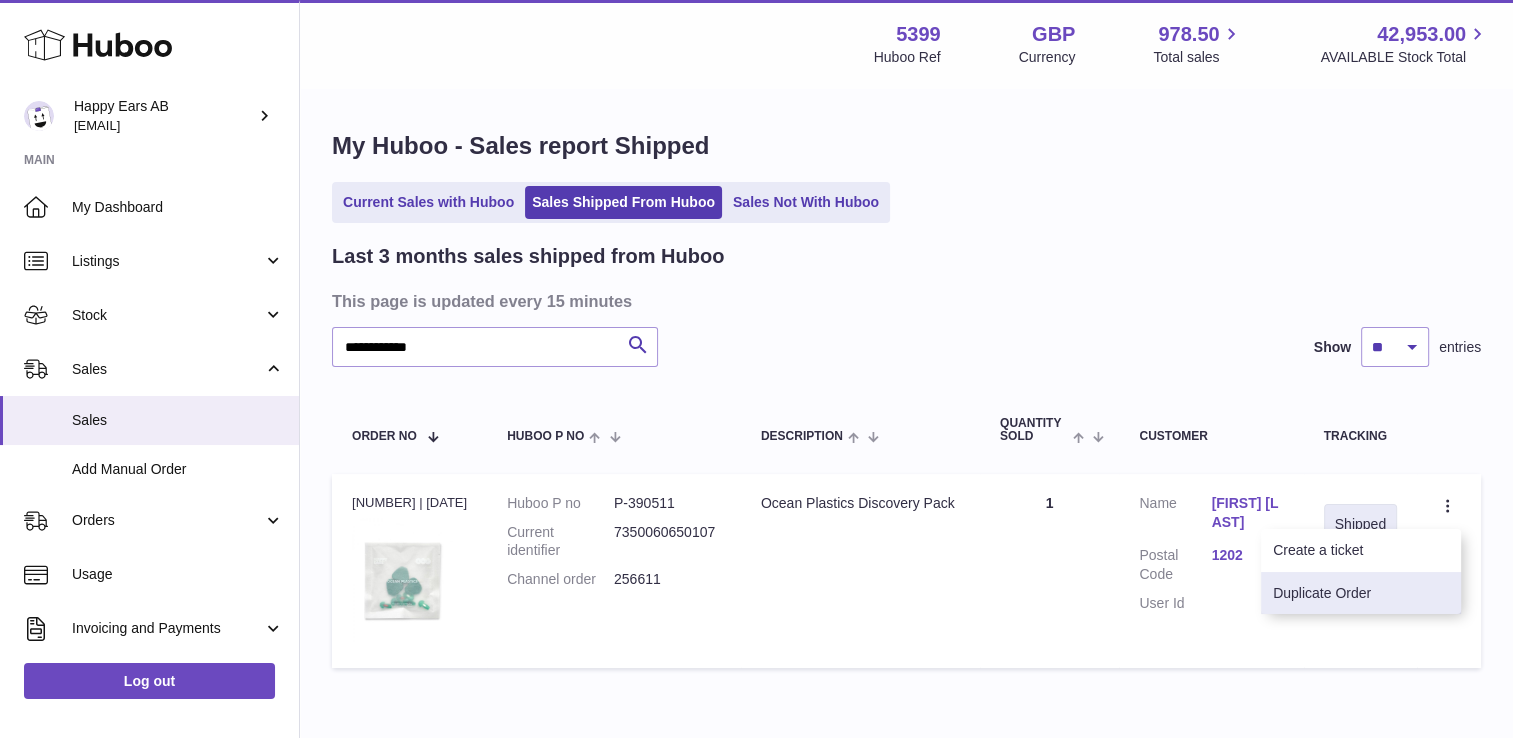 click on "Duplicate Order" at bounding box center (1361, 593) 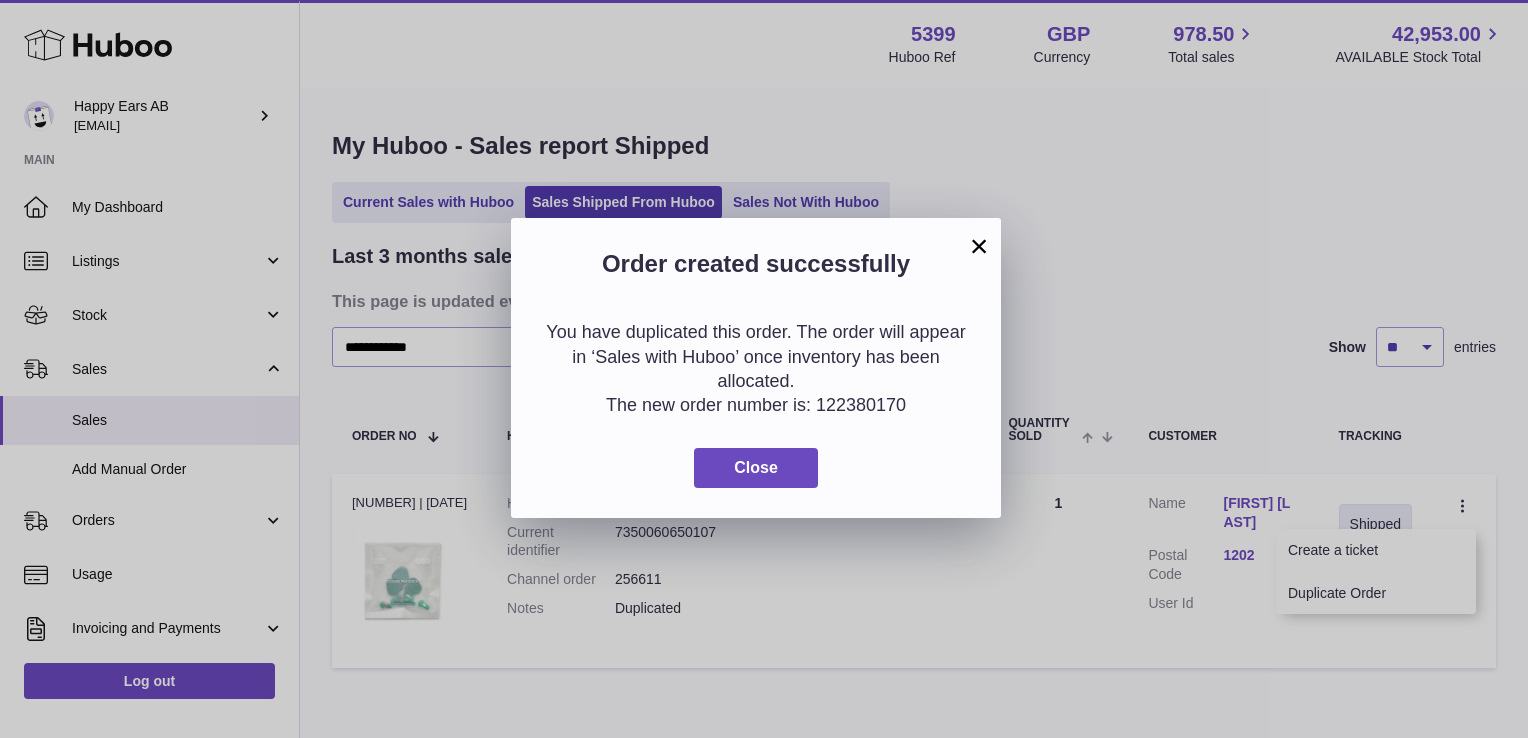 click on "You have duplicated this order. The order will appear in ‘Sales with Huboo’ once inventory has been allocated.
The new order number is: [NUMBER]
Close" at bounding box center [756, 404] 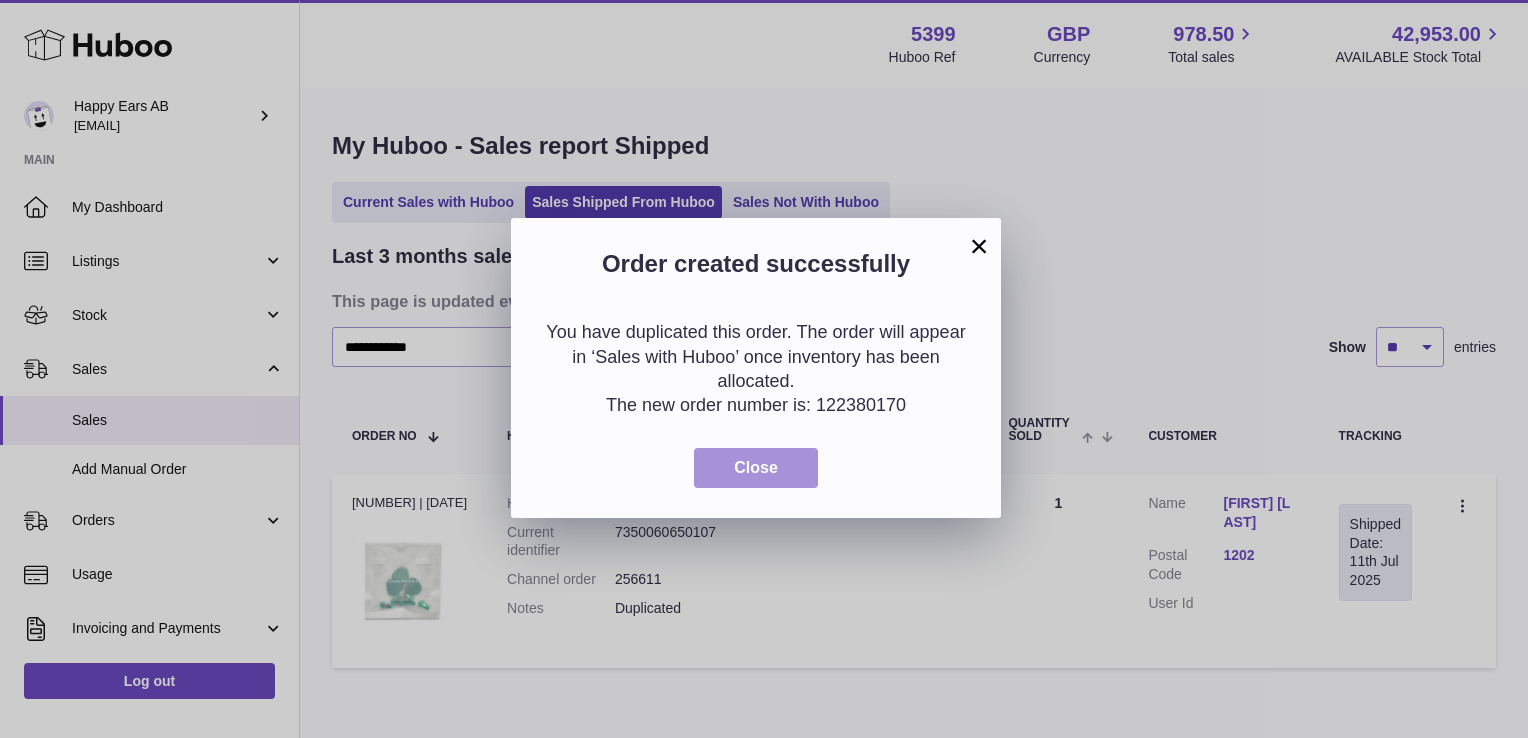 click on "Close" at bounding box center (756, 468) 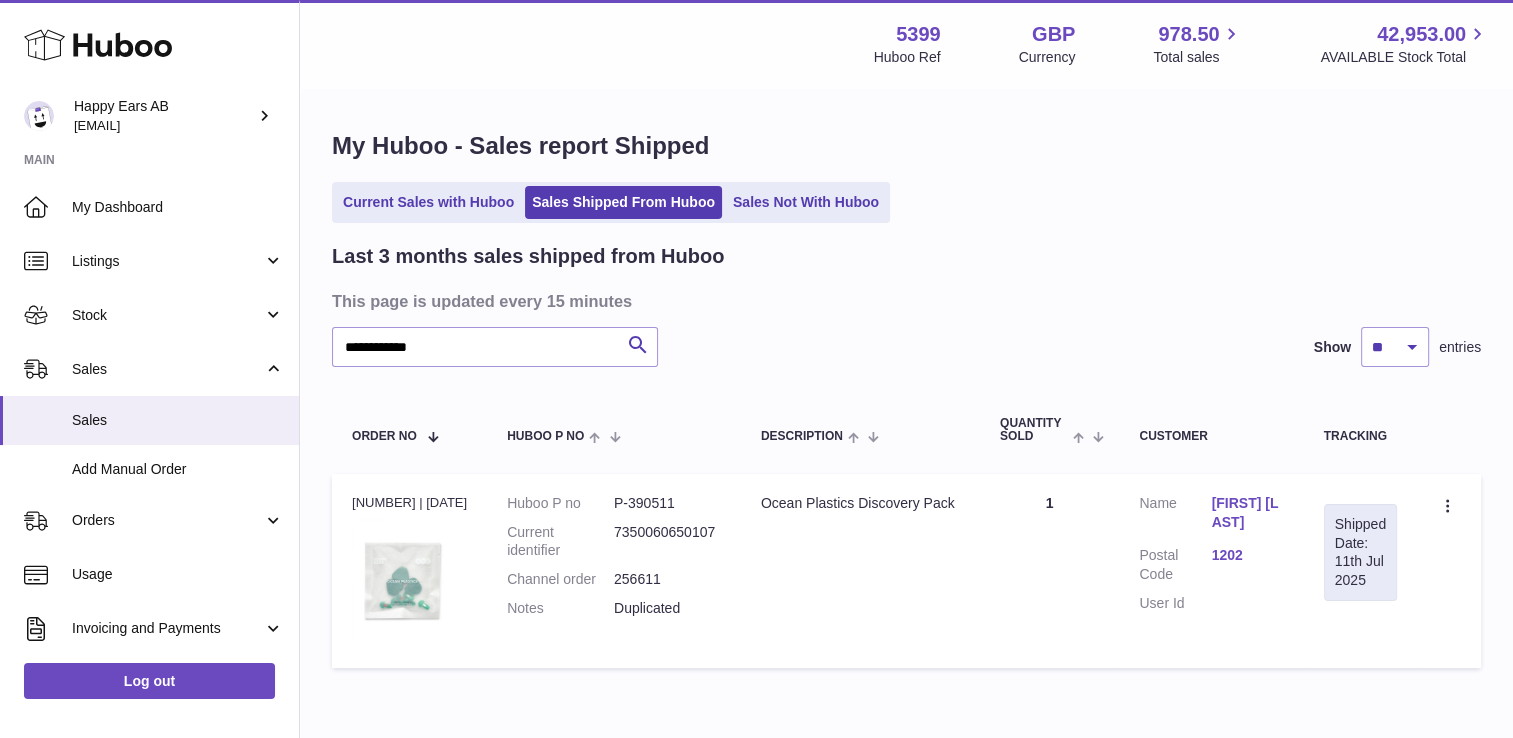 drag, startPoint x: 888, startPoint y: 537, endPoint x: 901, endPoint y: 542, distance: 13.928389 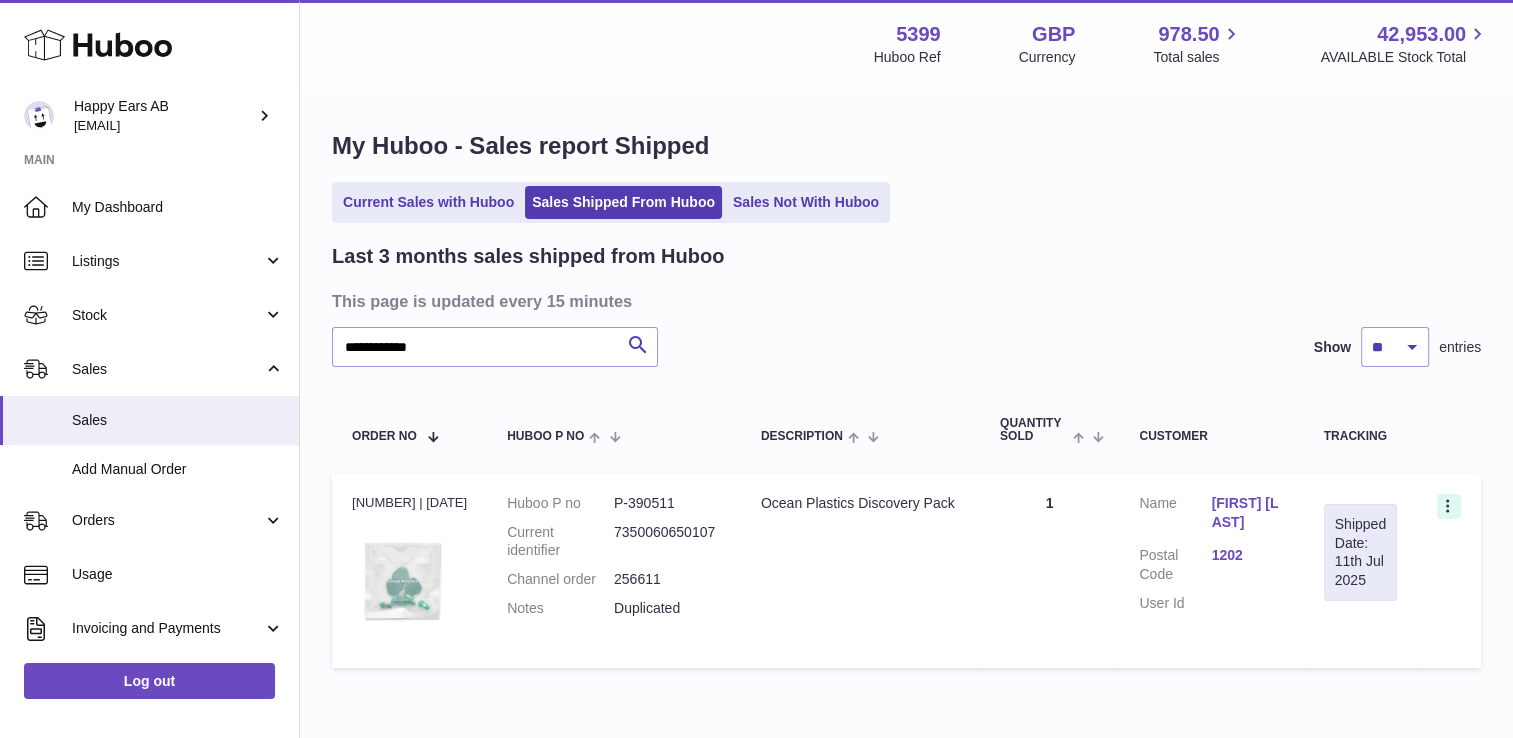 click 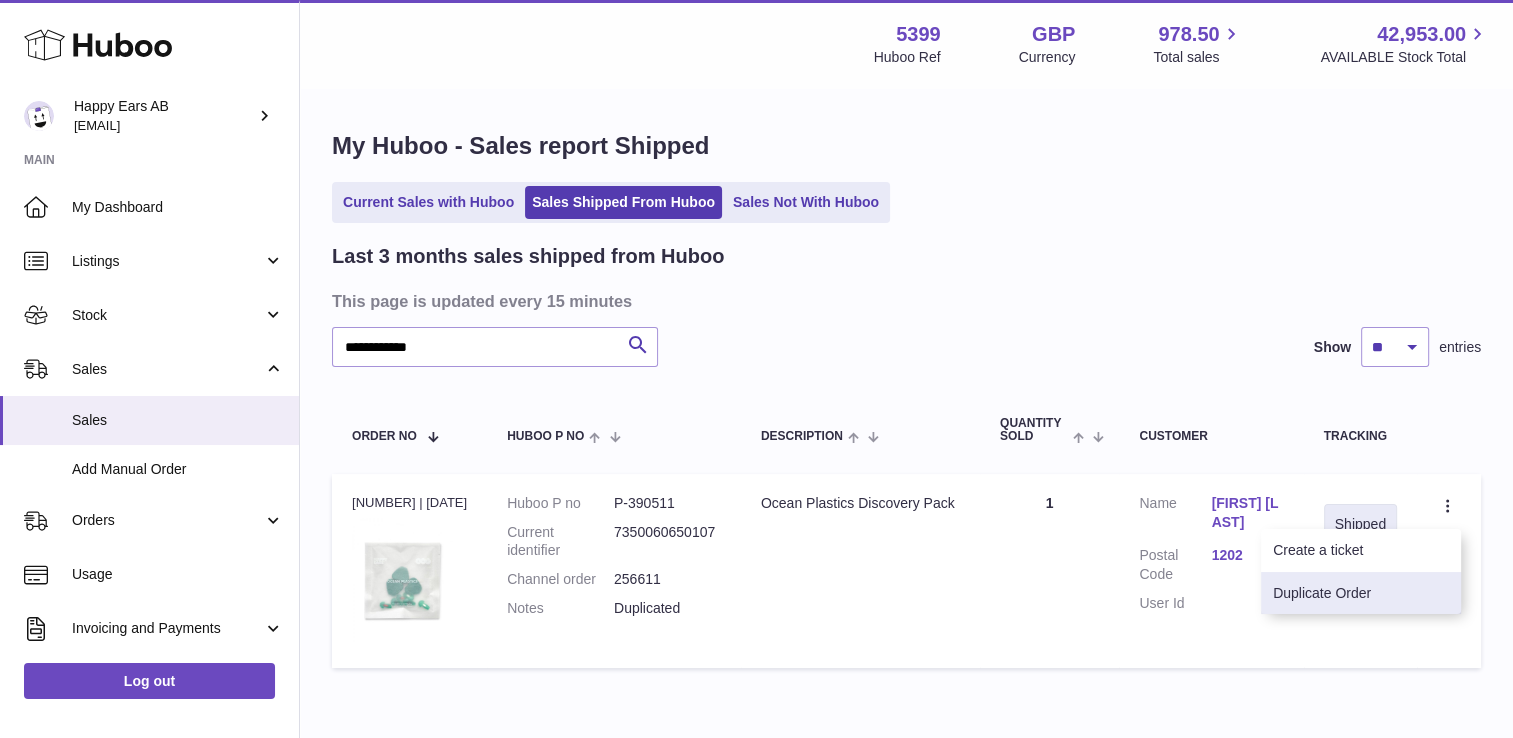 click on "Duplicate Order" at bounding box center (1361, 593) 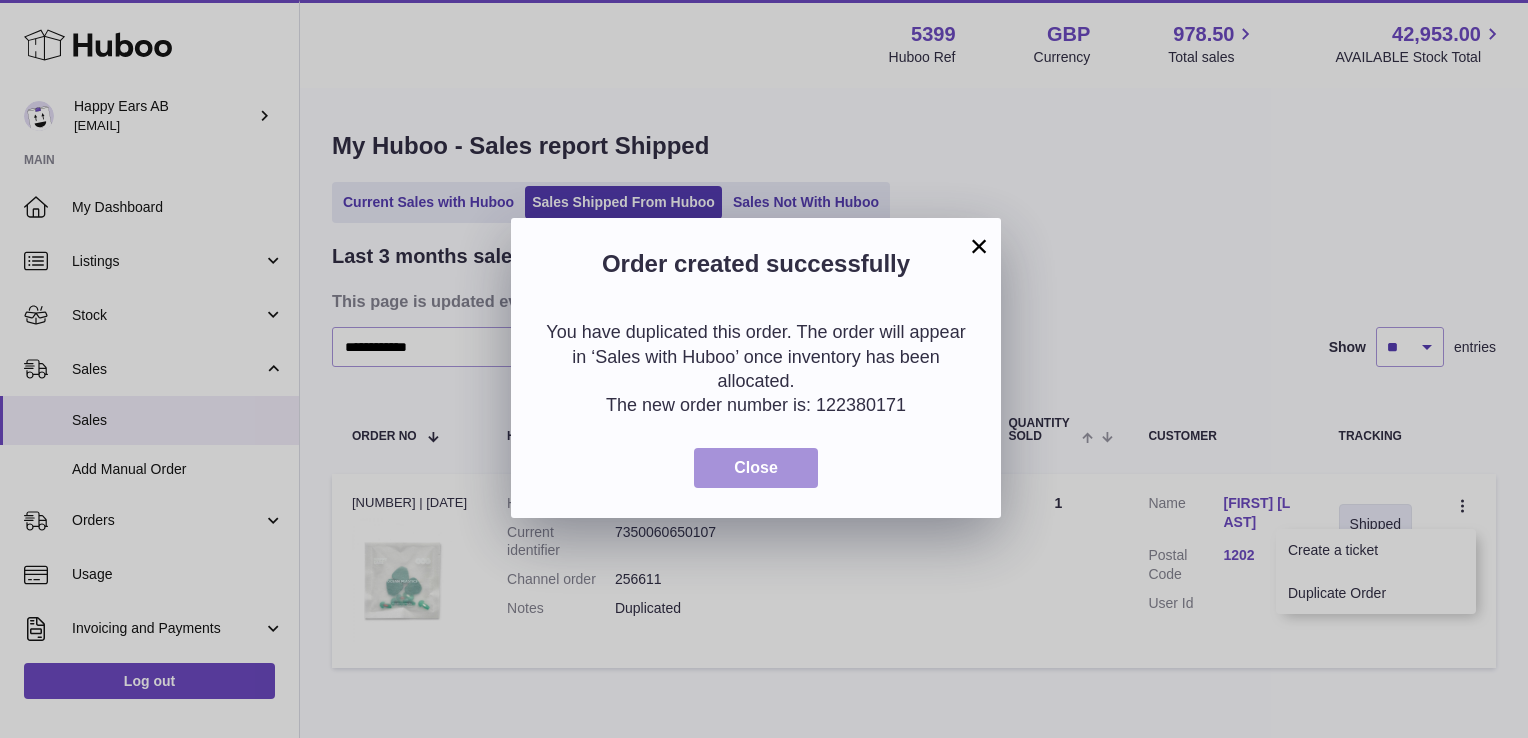 click on "Close" at bounding box center [756, 468] 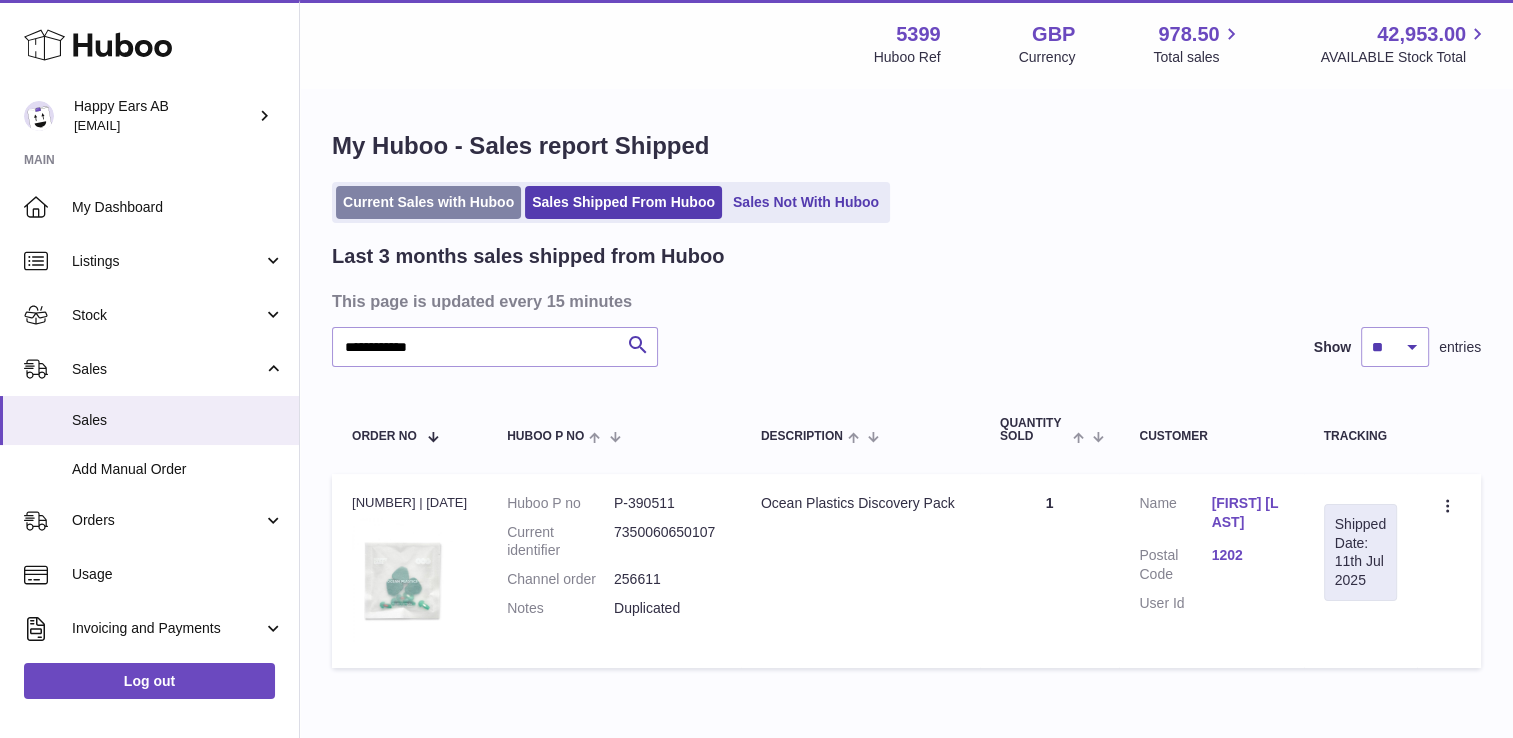click on "Current Sales with Huboo" at bounding box center [428, 202] 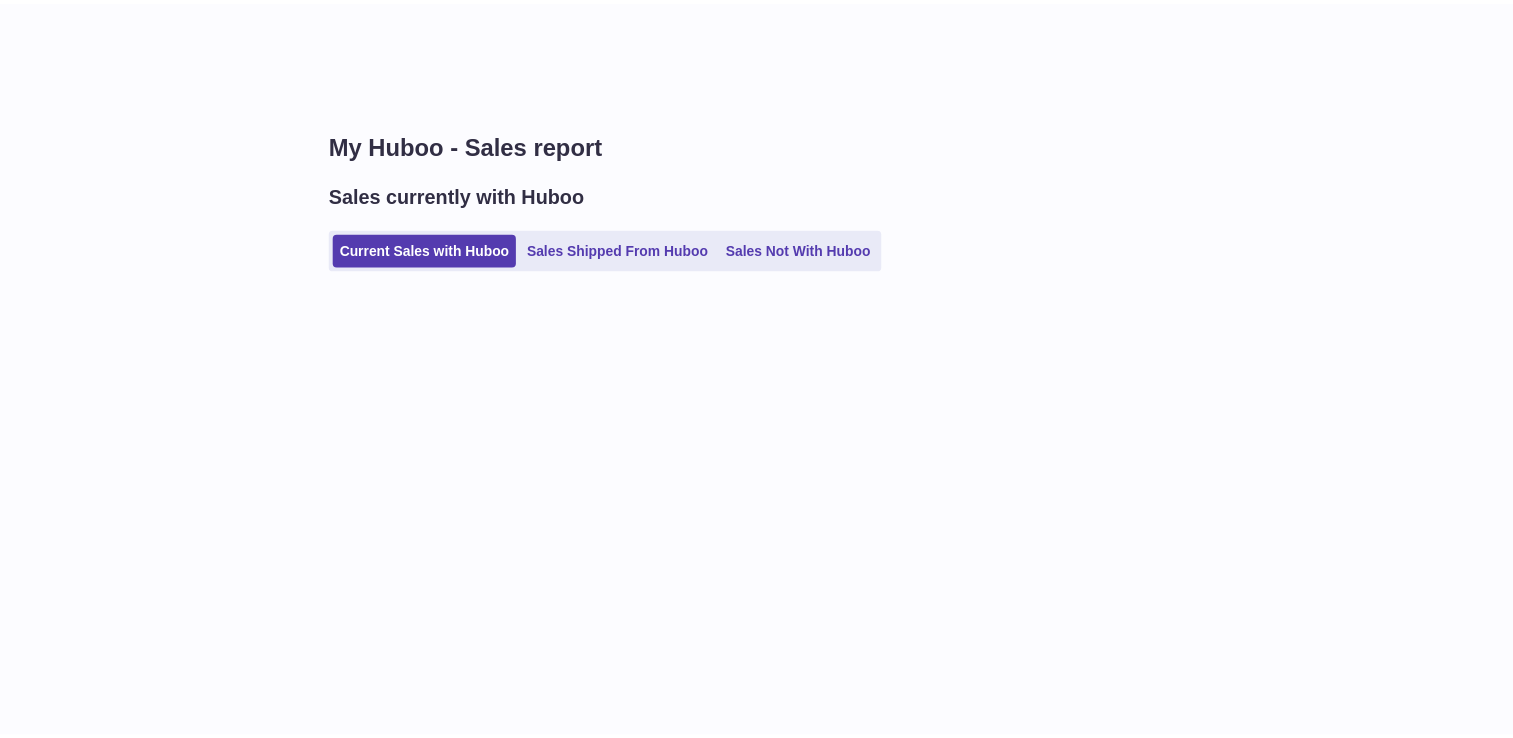 scroll, scrollTop: 0, scrollLeft: 0, axis: both 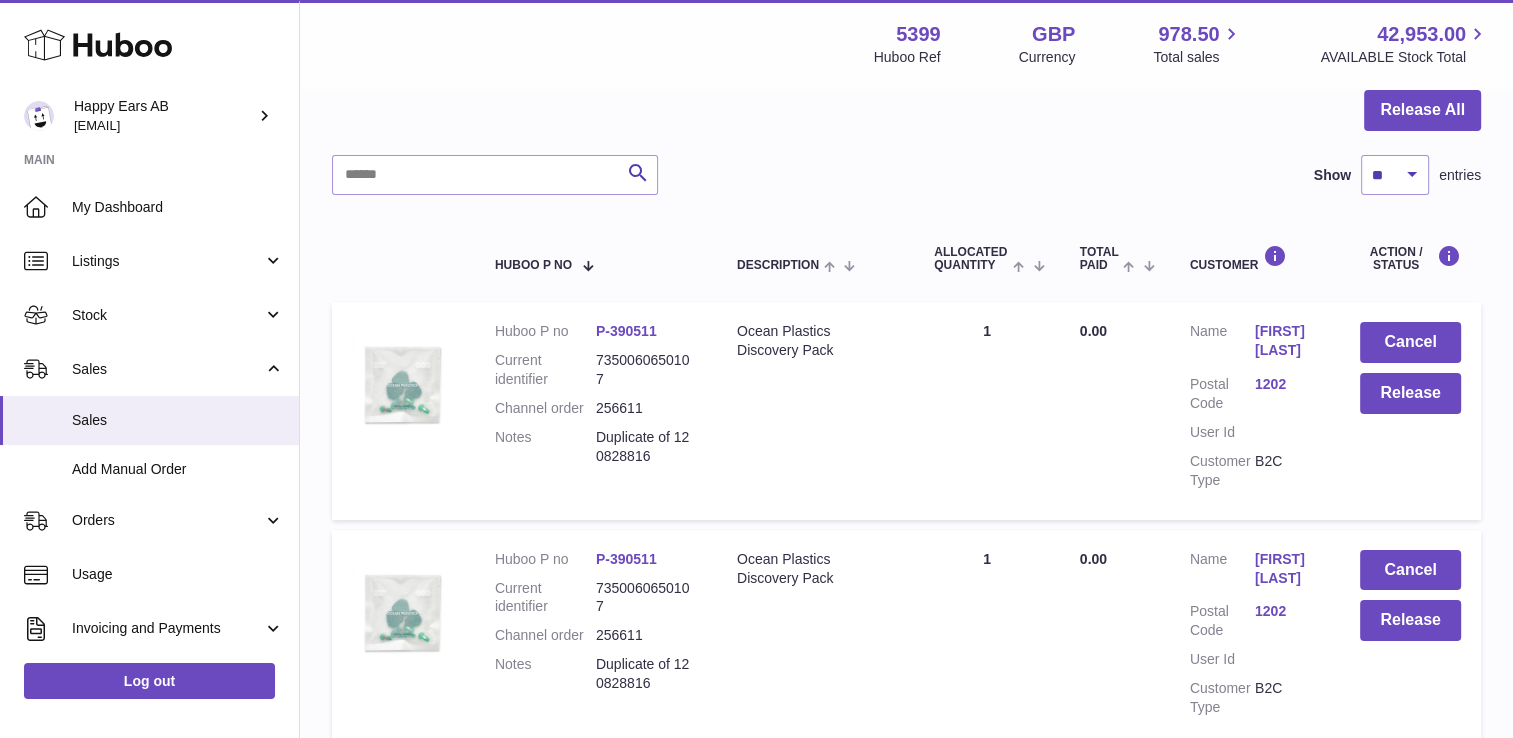 click on "[FIRST] [LAST]" at bounding box center [1287, 341] 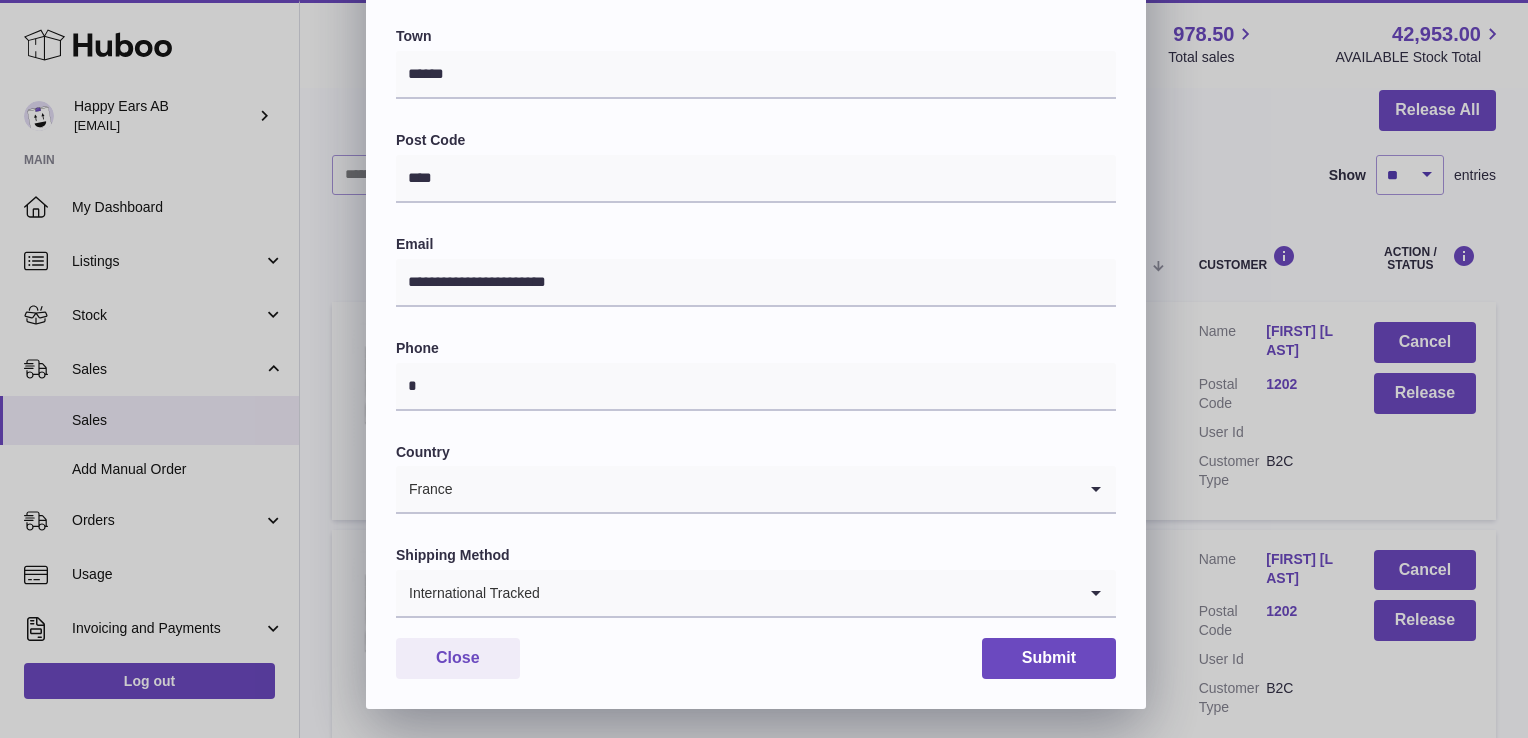 scroll, scrollTop: 421, scrollLeft: 0, axis: vertical 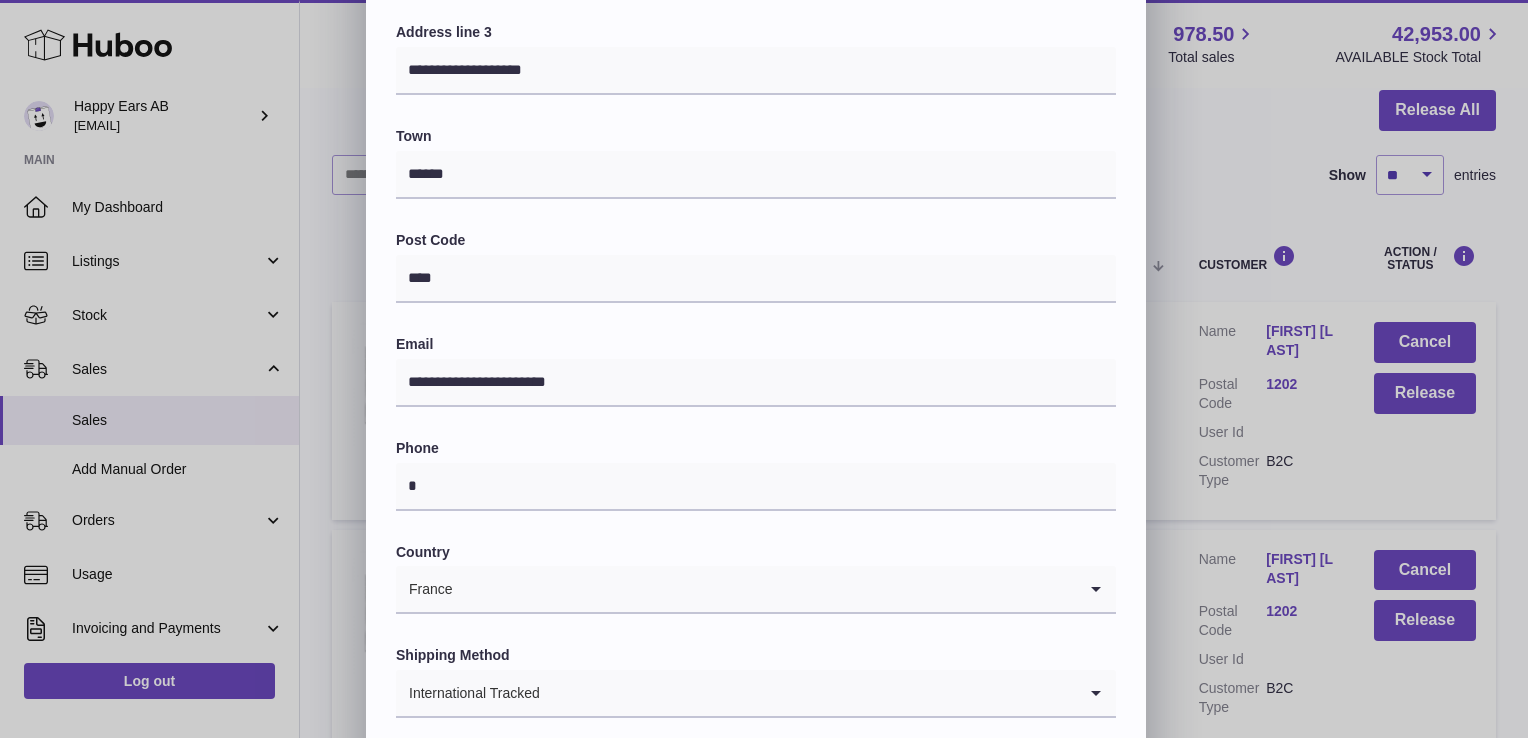 click at bounding box center [765, 589] 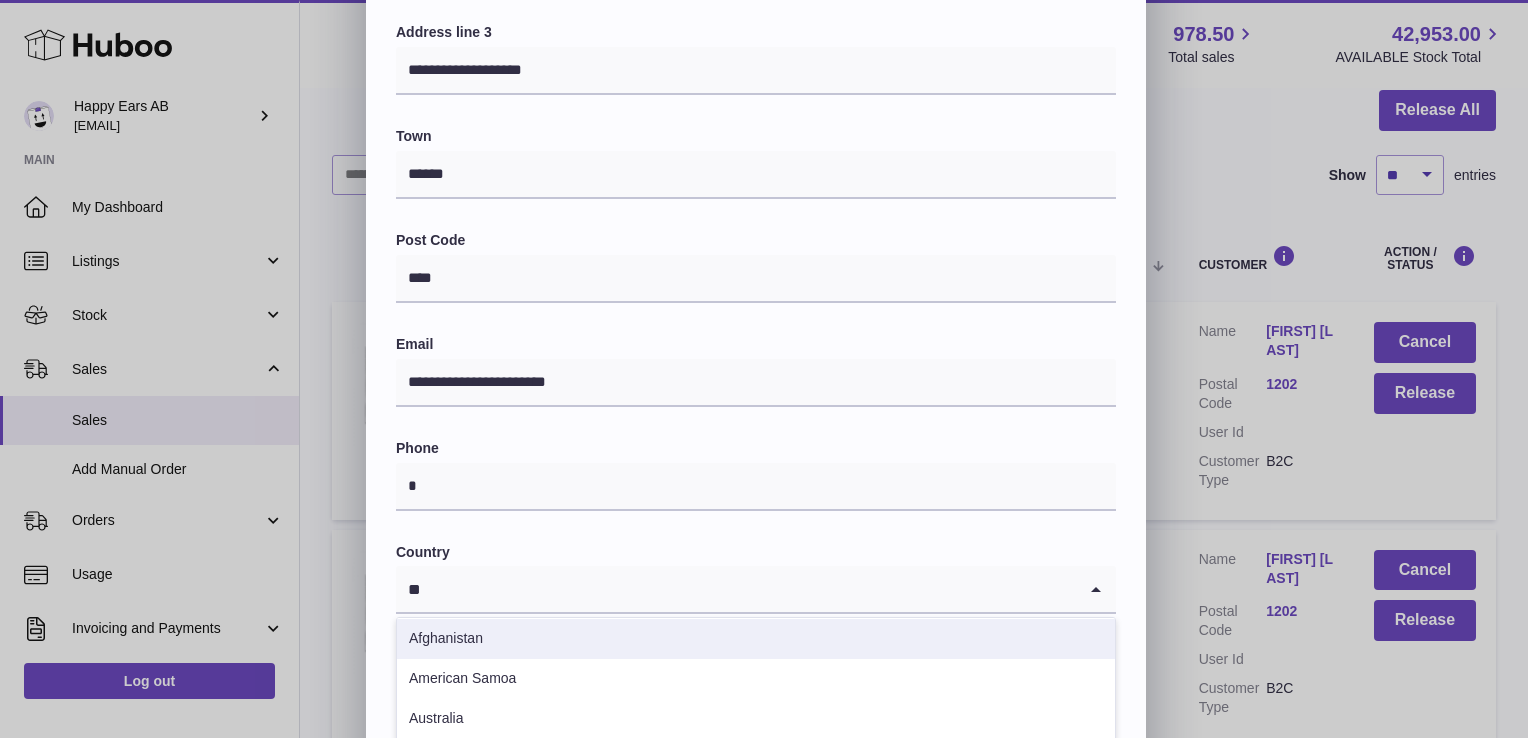 scroll, scrollTop: 0, scrollLeft: 0, axis: both 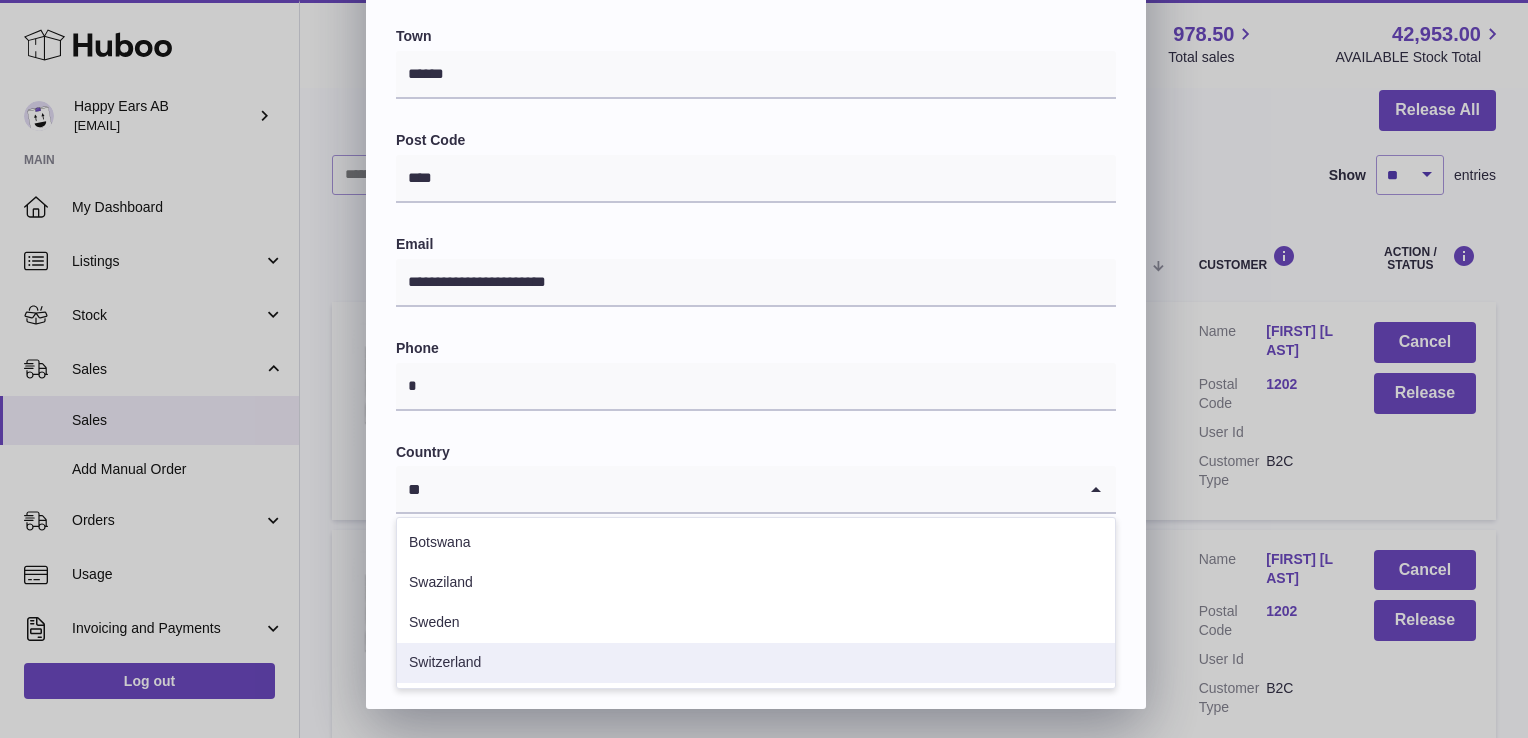 click on "Switzerland" at bounding box center [756, 663] 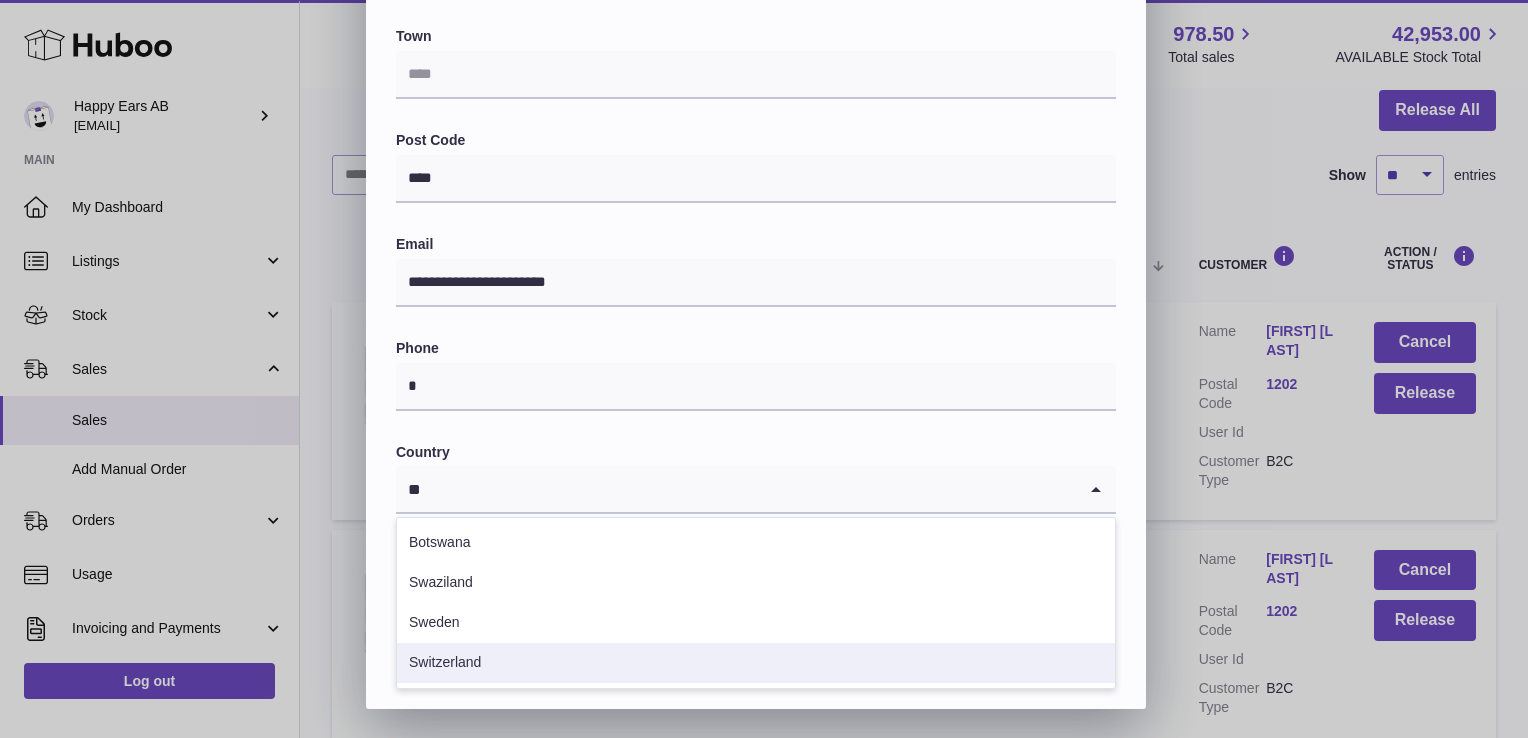 type 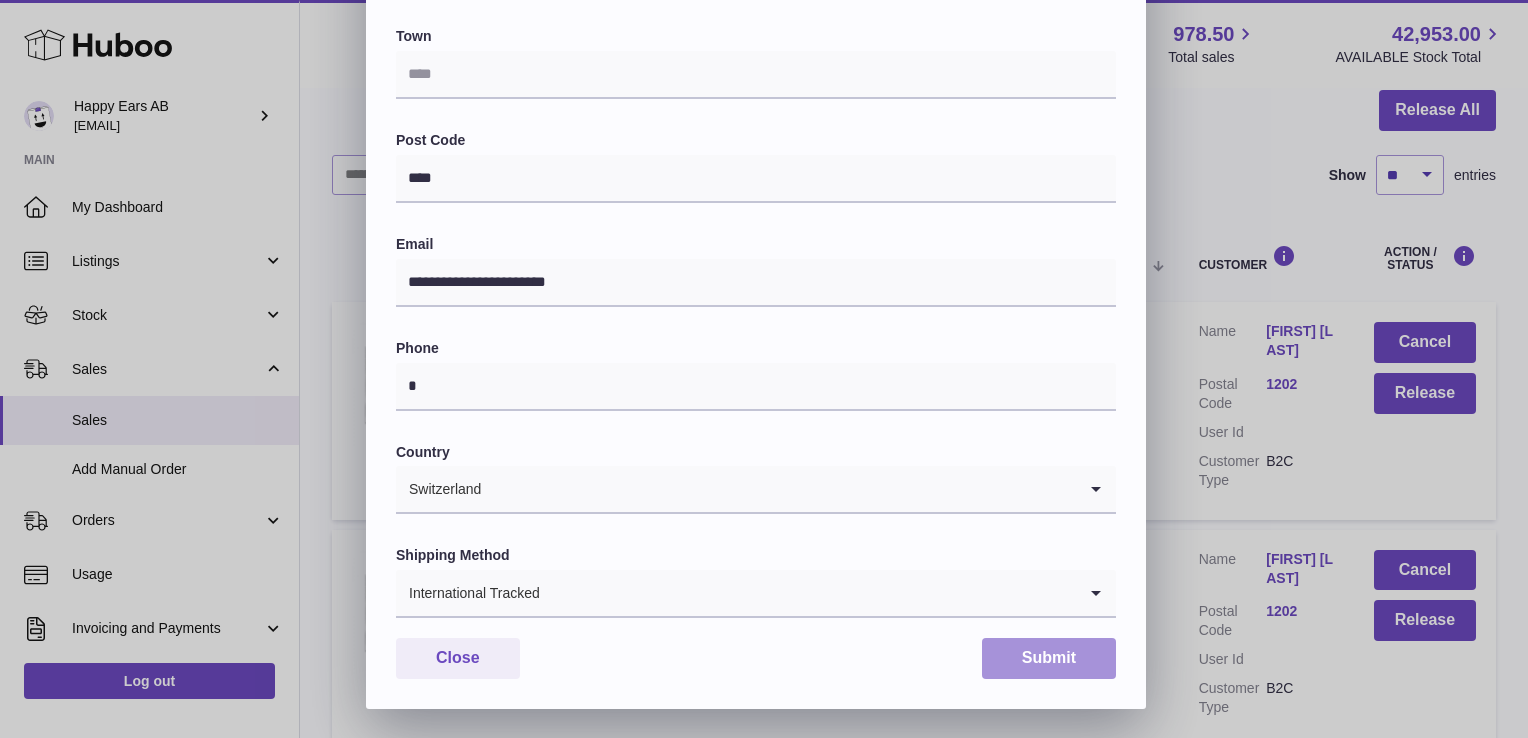click on "Submit" at bounding box center (1049, 658) 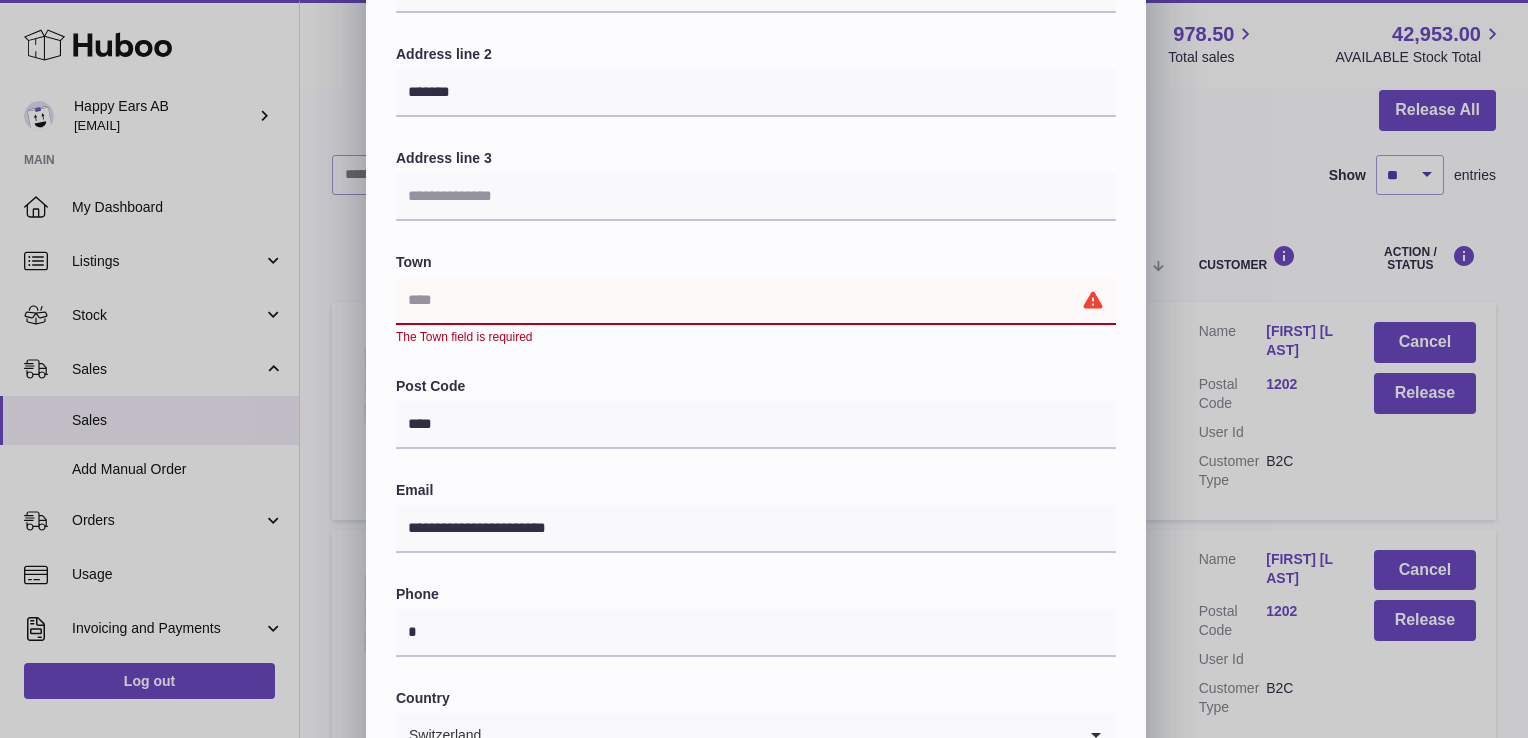 scroll, scrollTop: 300, scrollLeft: 0, axis: vertical 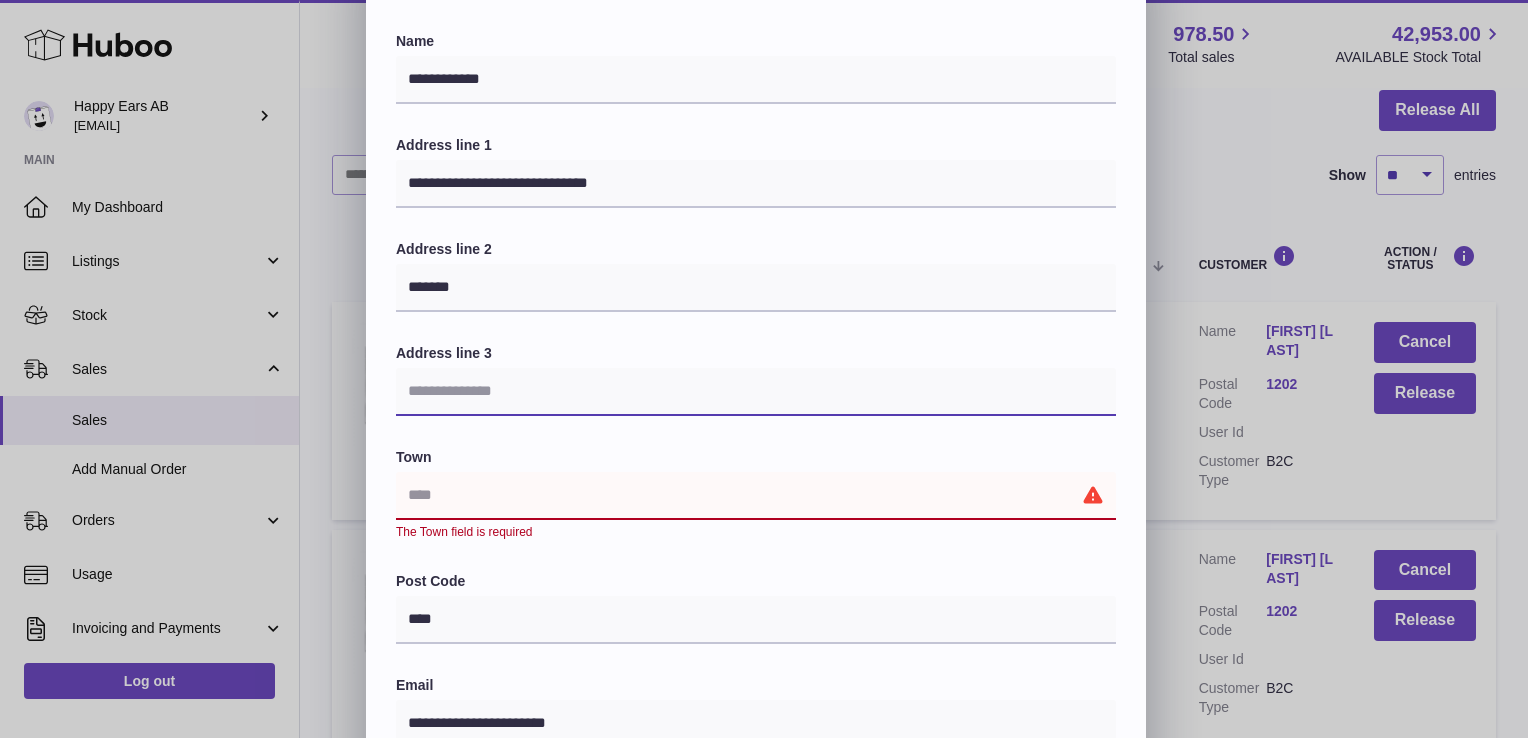 paste on "**********" 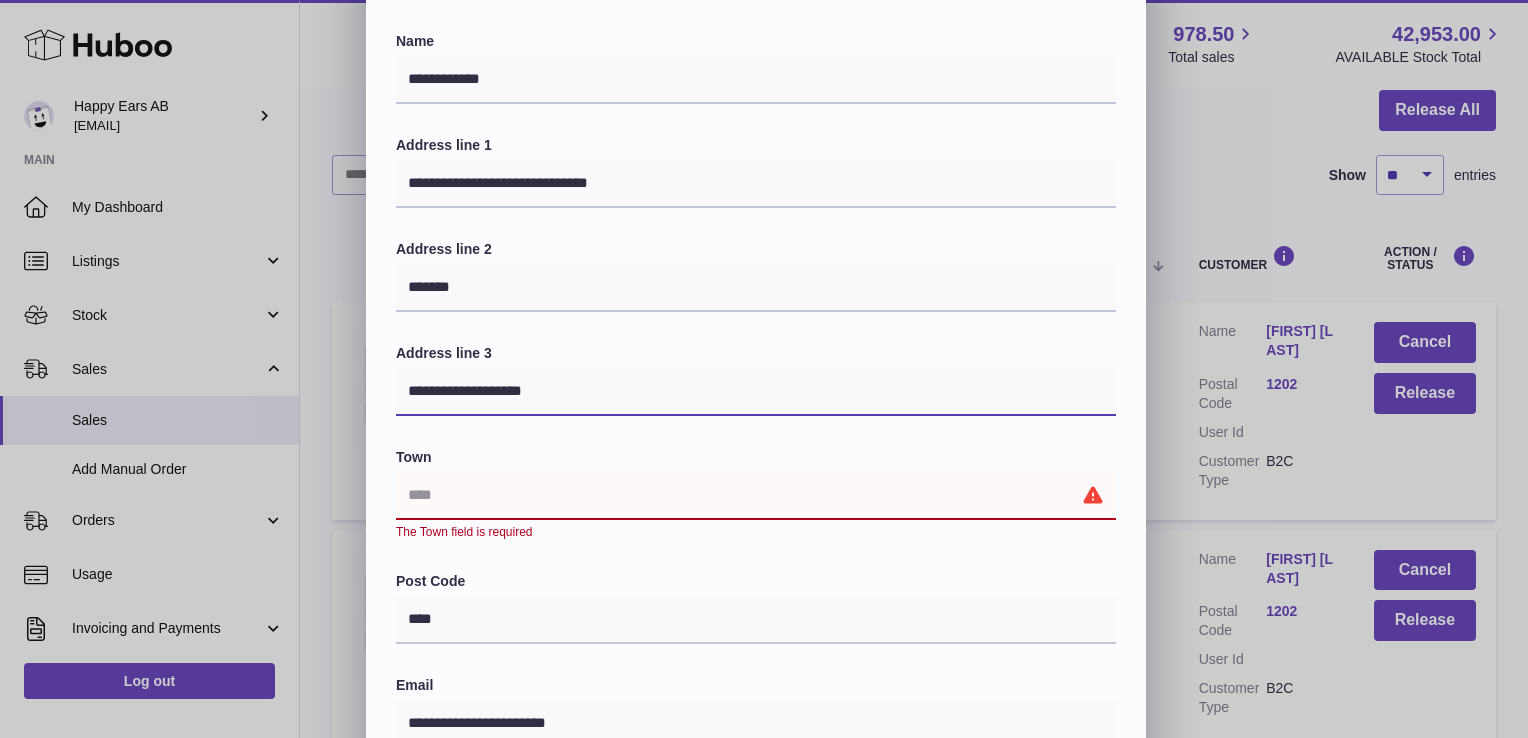 type on "**********" 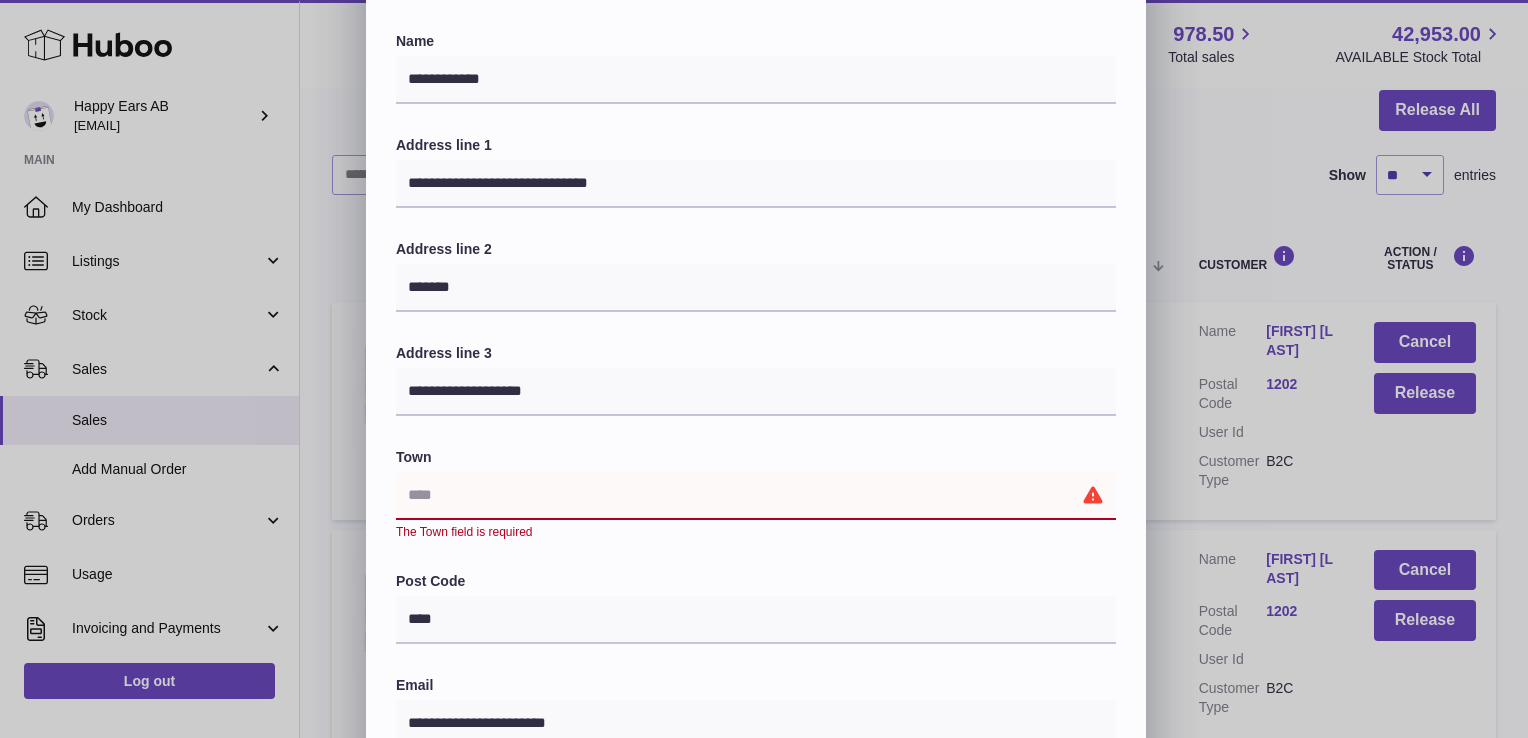 paste on "******" 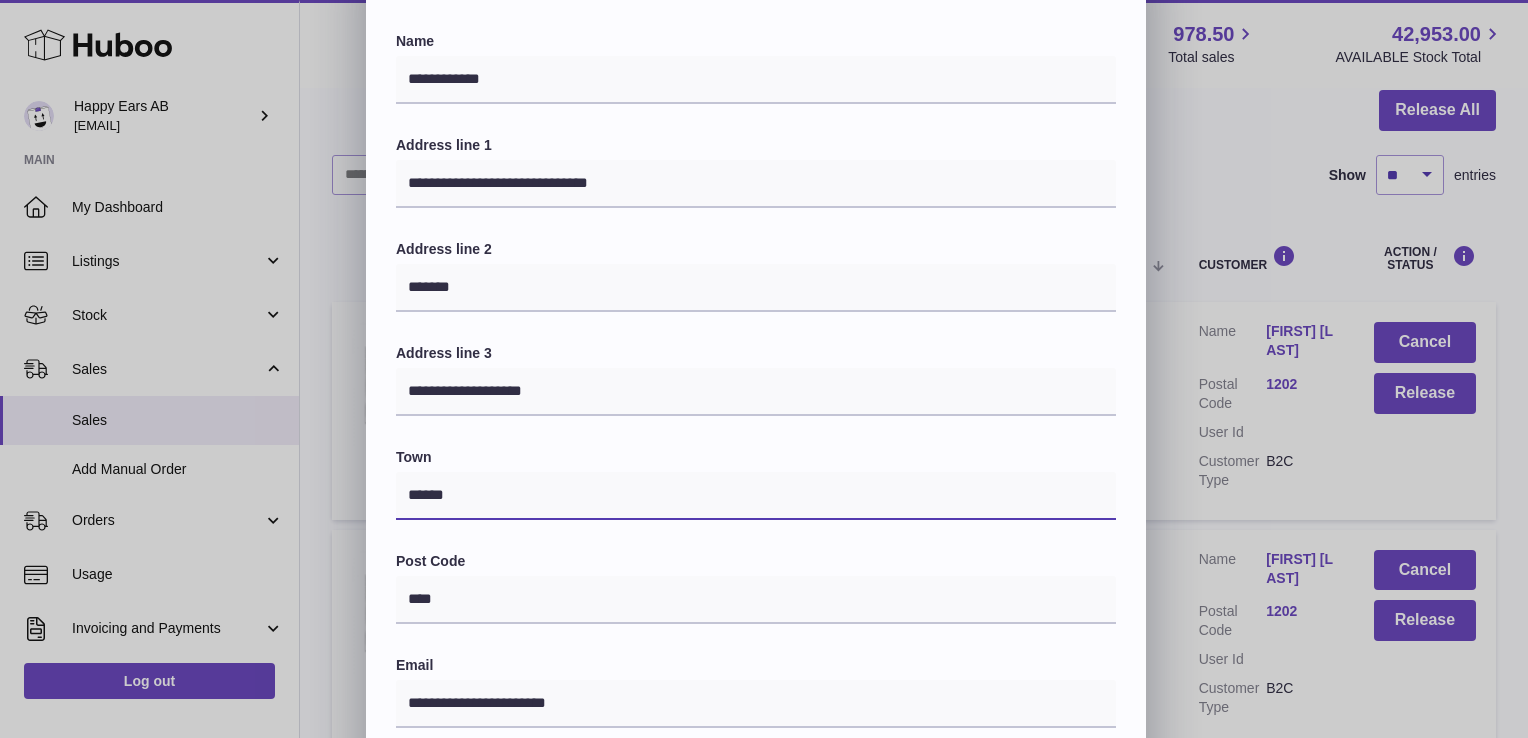 type on "******" 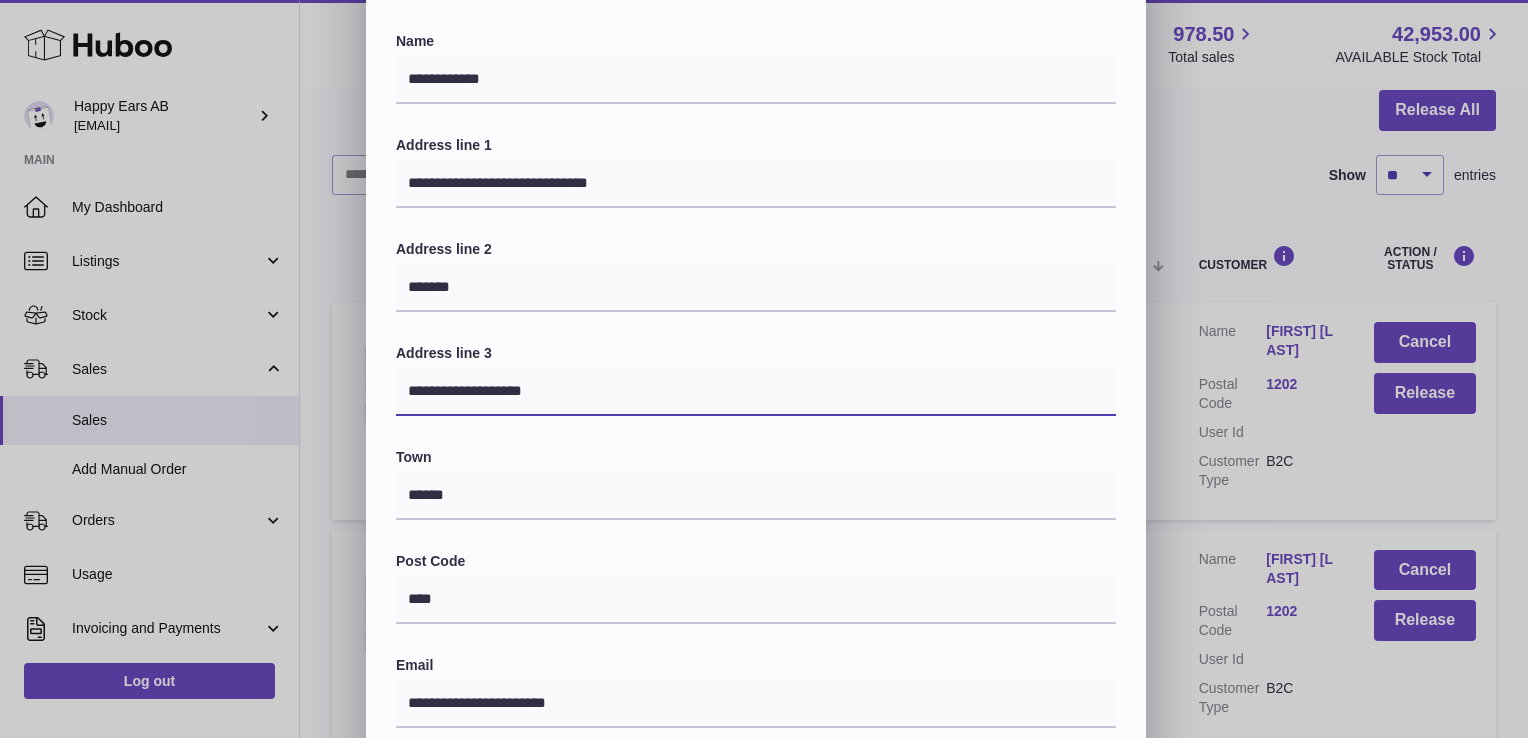 click on "**********" at bounding box center (756, 392) 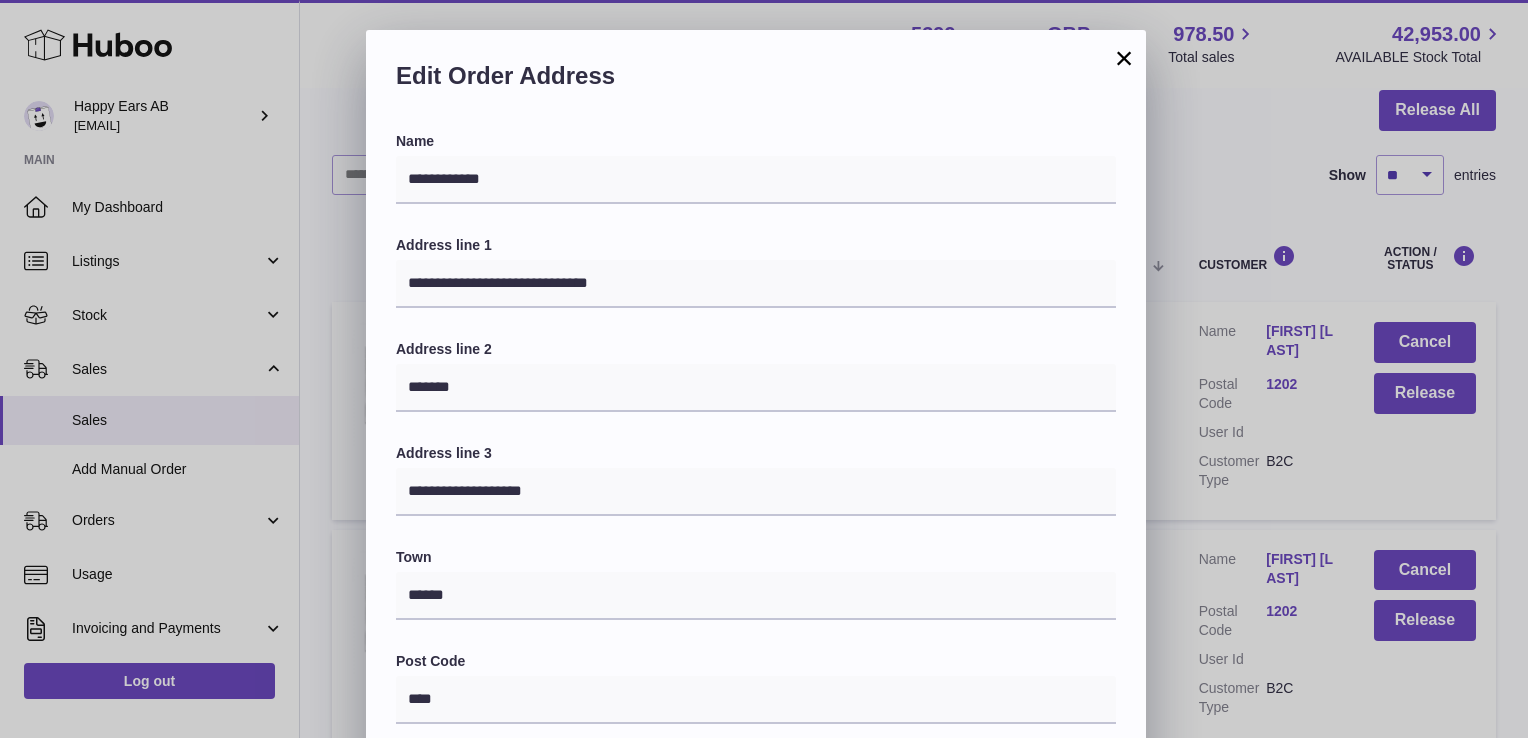 click on "Name" at bounding box center (756, 141) 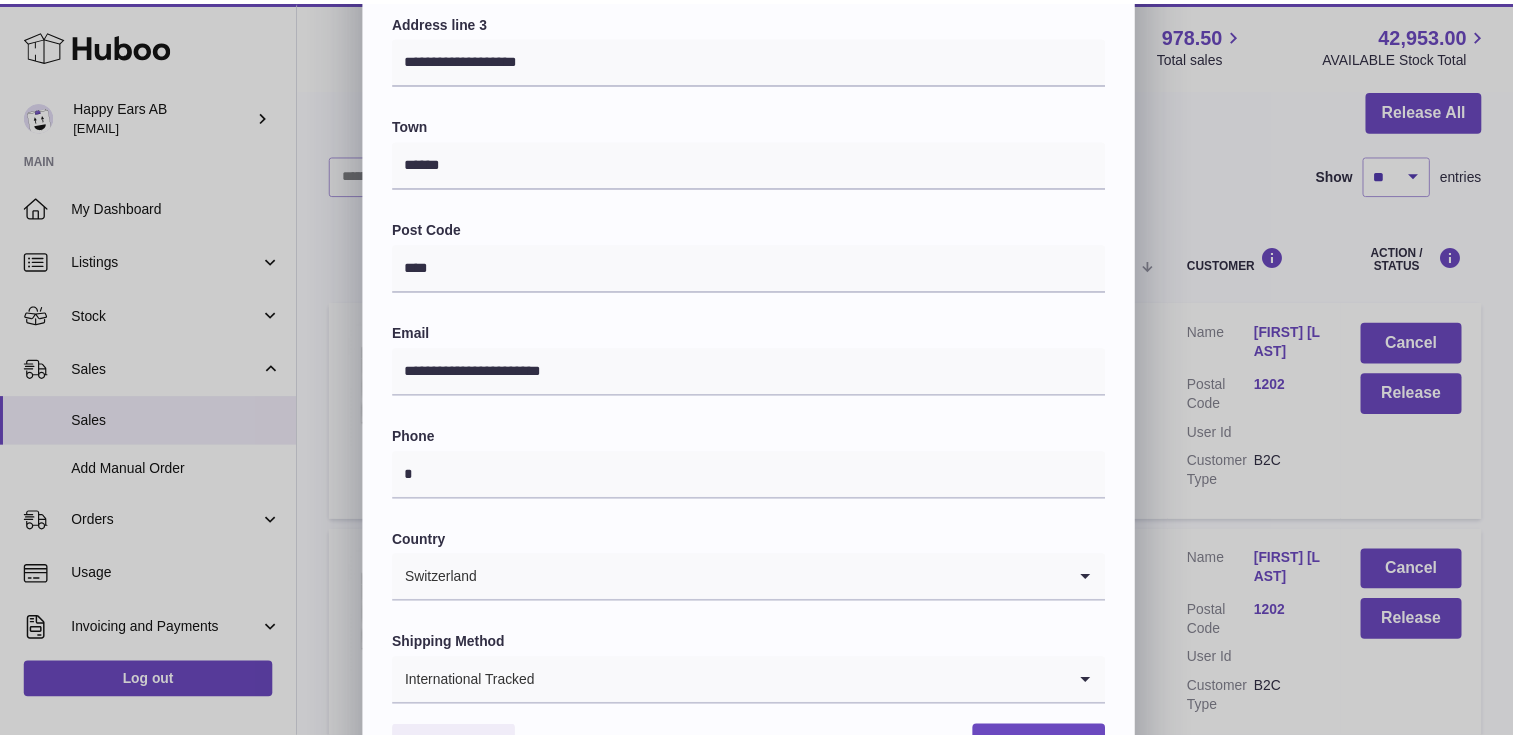 scroll, scrollTop: 500, scrollLeft: 0, axis: vertical 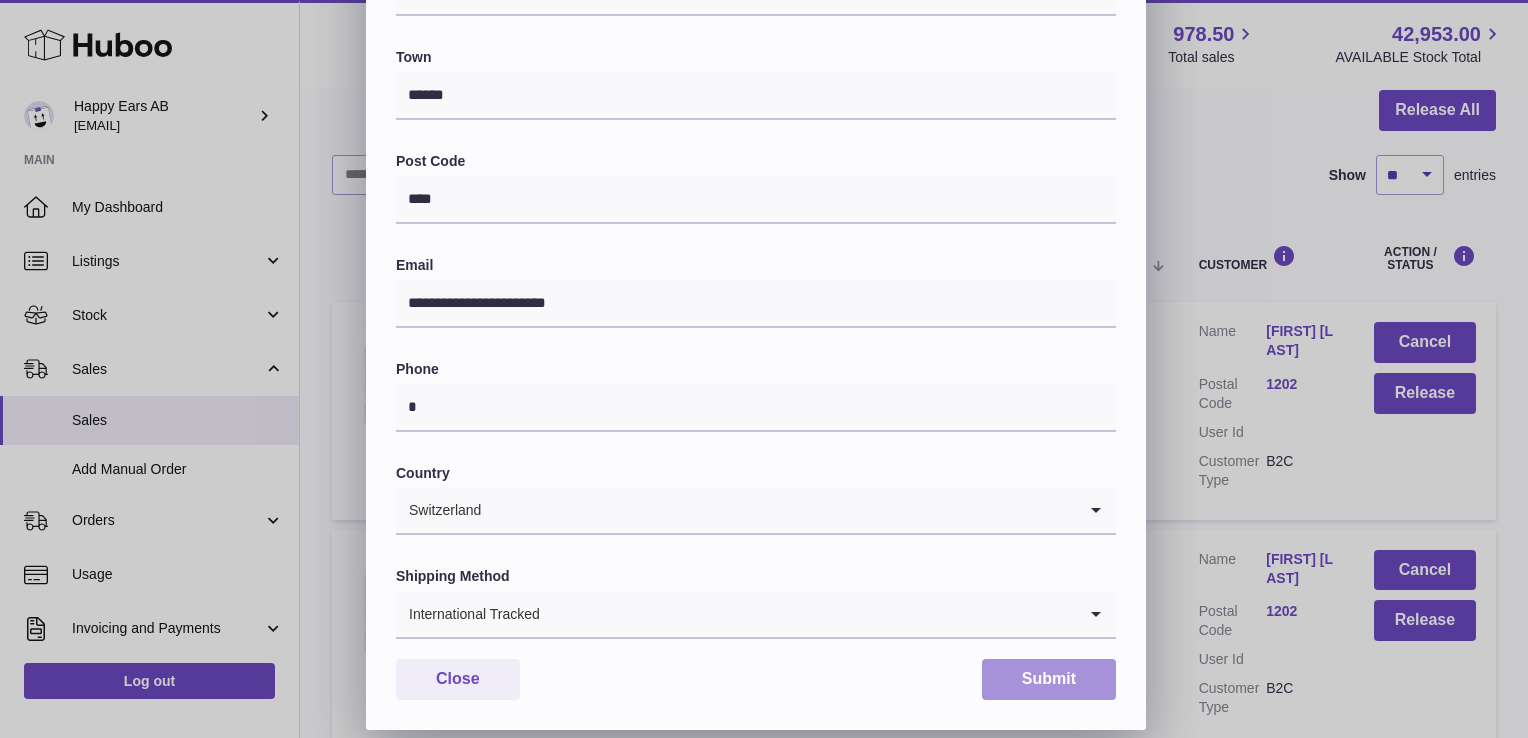 click on "Submit" at bounding box center (1049, 679) 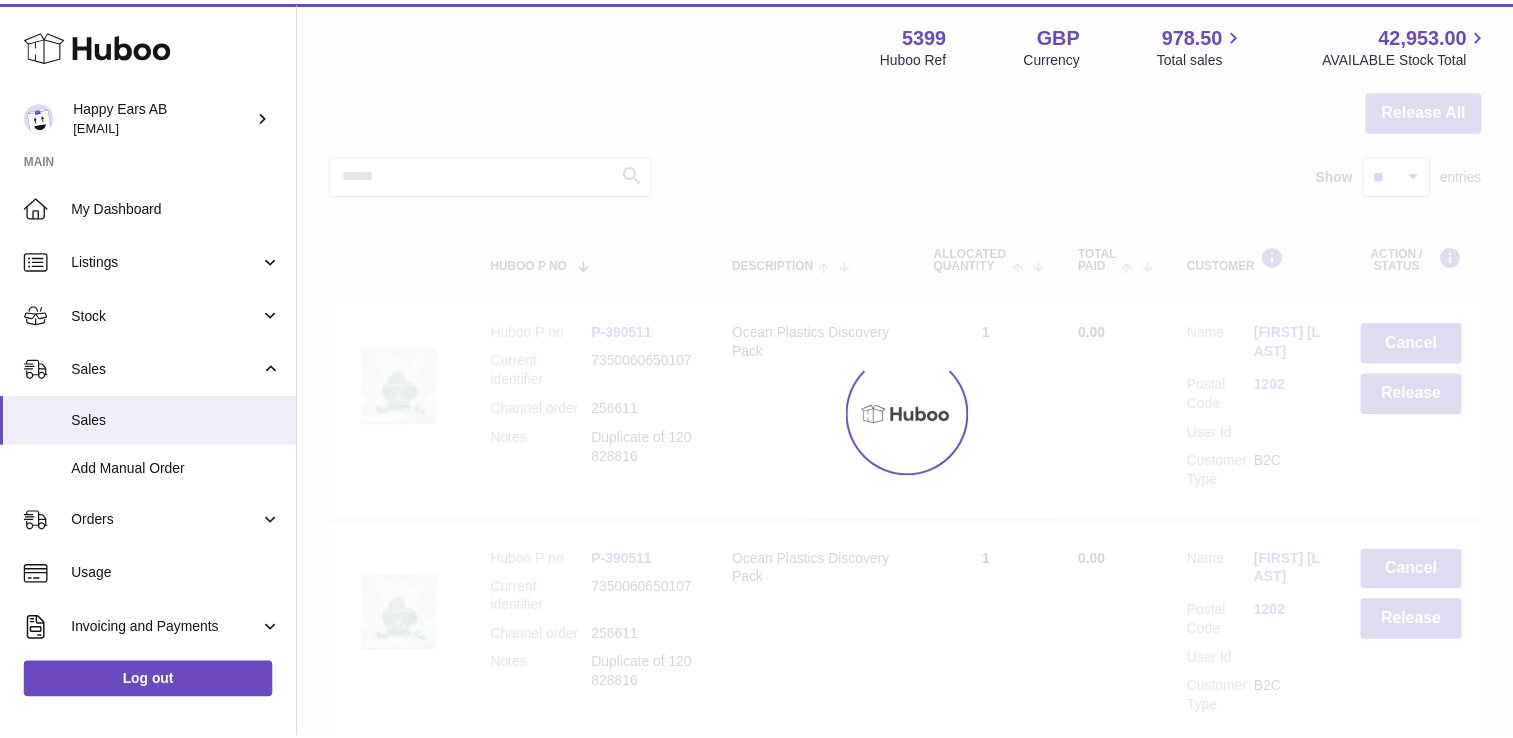 scroll, scrollTop: 0, scrollLeft: 0, axis: both 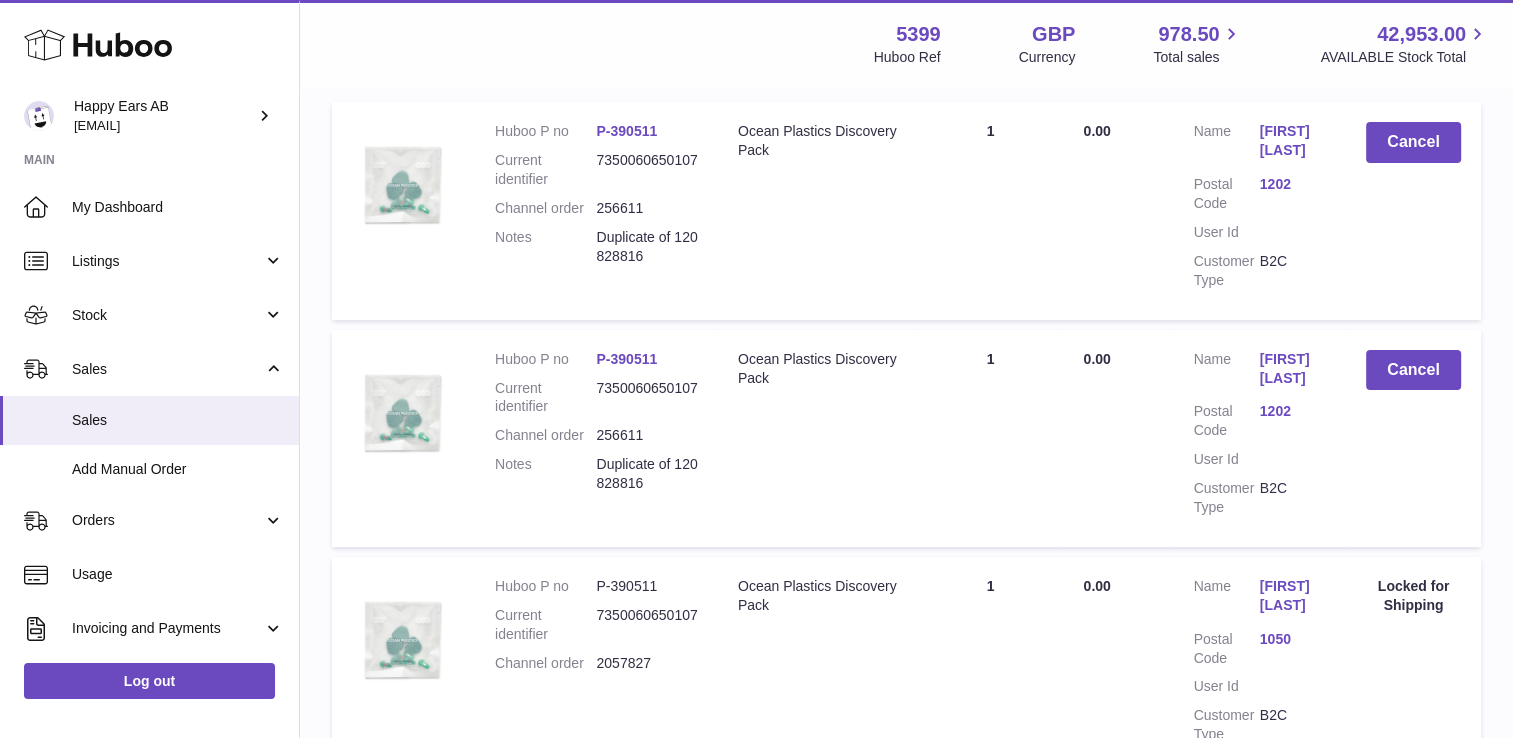 click on "[FIRST] [LAST]" at bounding box center (1293, 369) 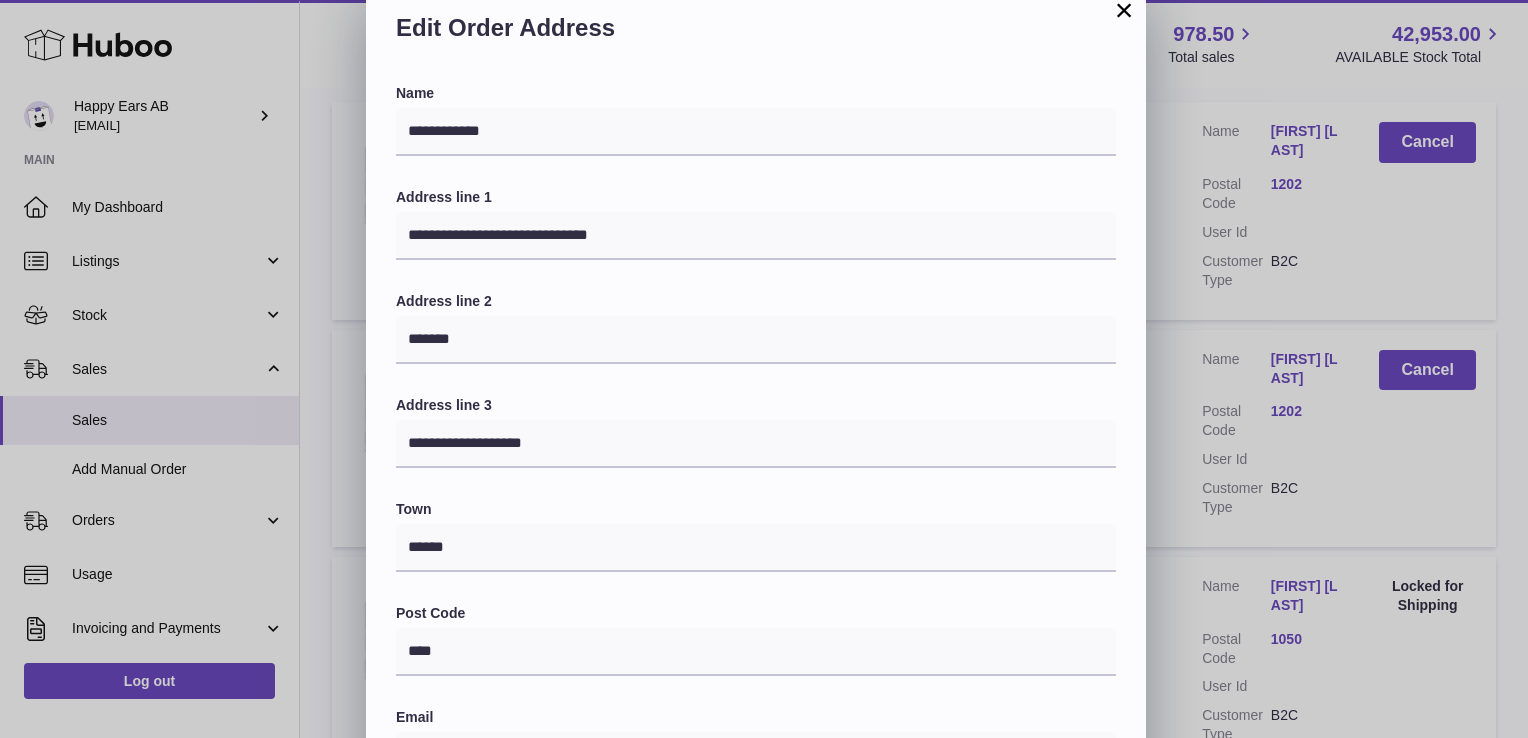 scroll, scrollTop: 0, scrollLeft: 0, axis: both 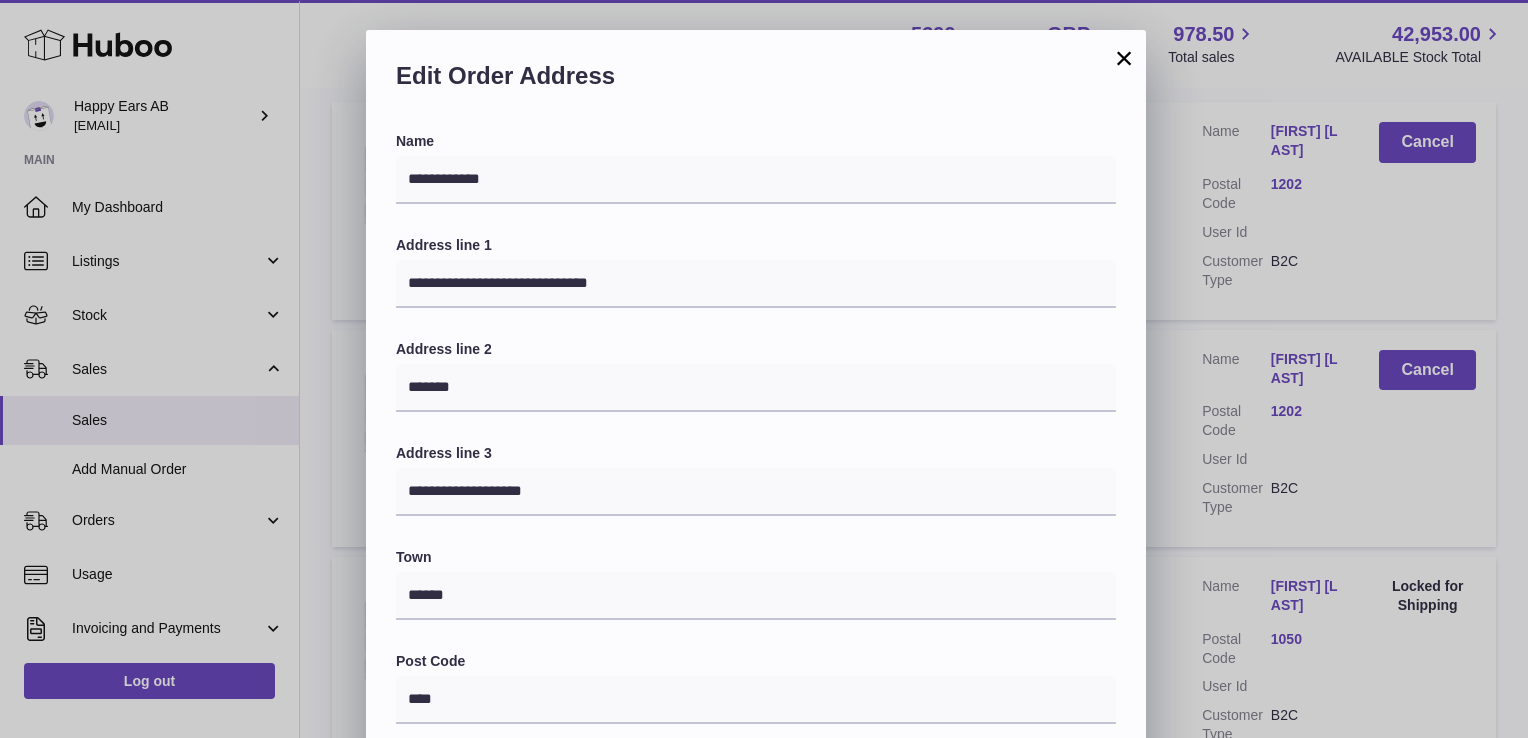 click on "×" at bounding box center [1124, 58] 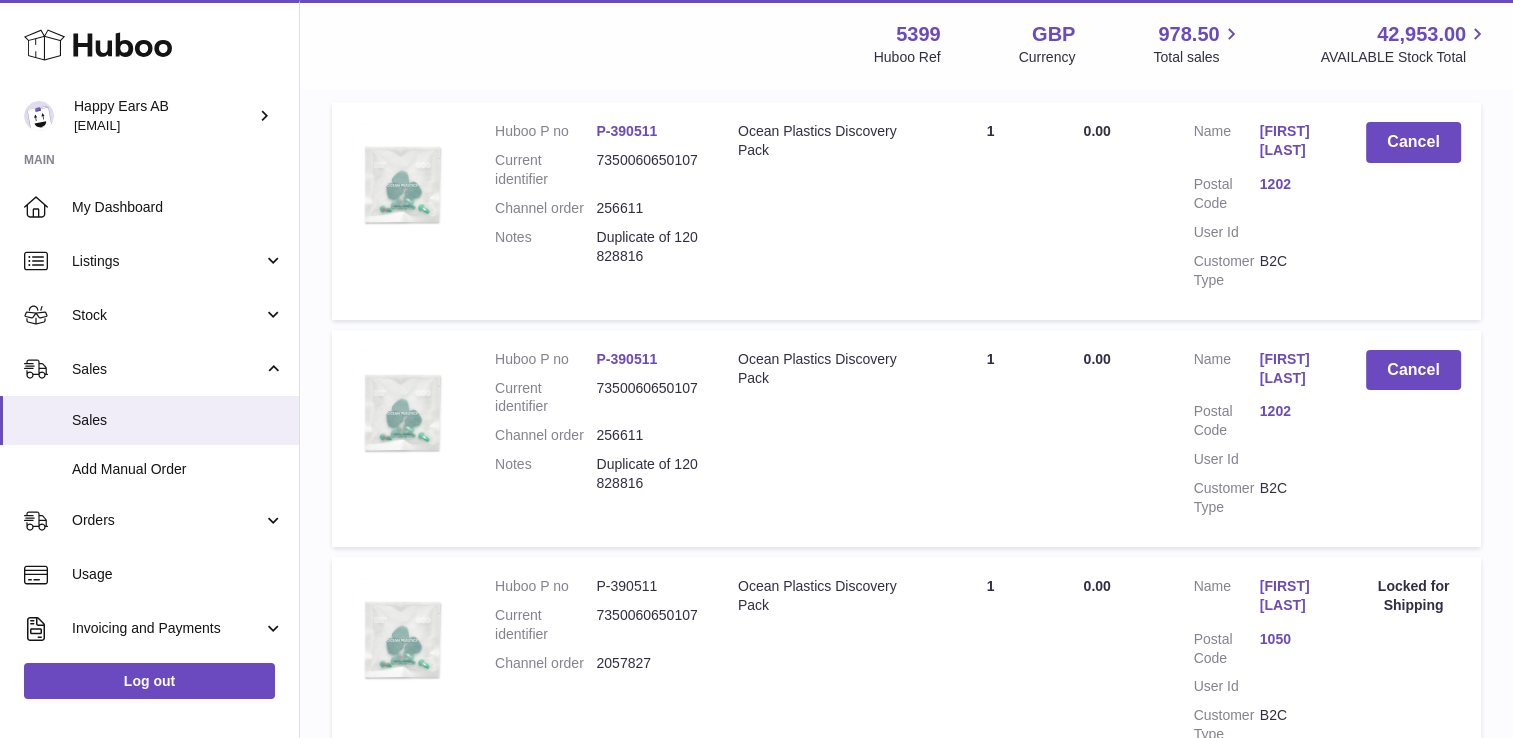click on "[FIRST] [LAST]" at bounding box center (1293, 141) 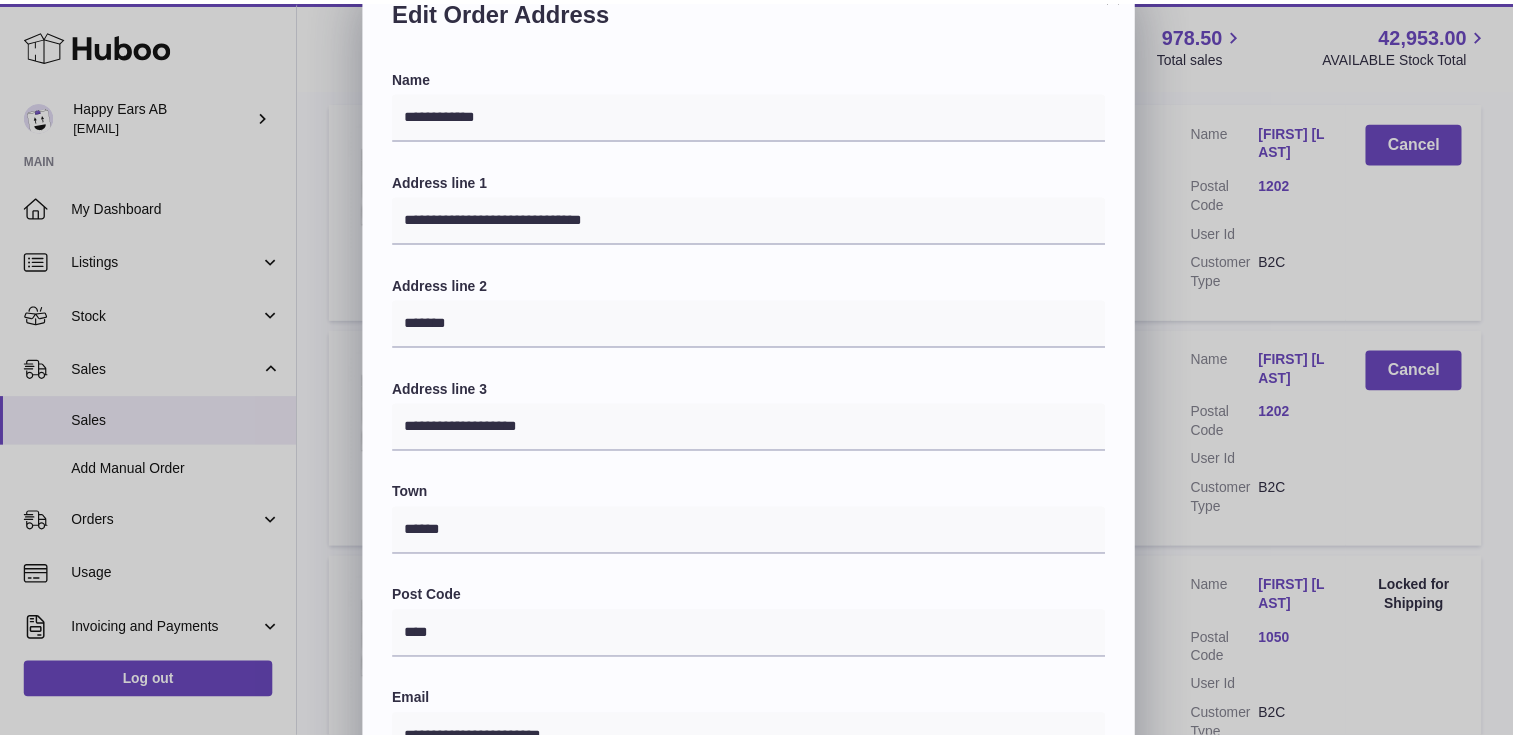 scroll, scrollTop: 0, scrollLeft: 0, axis: both 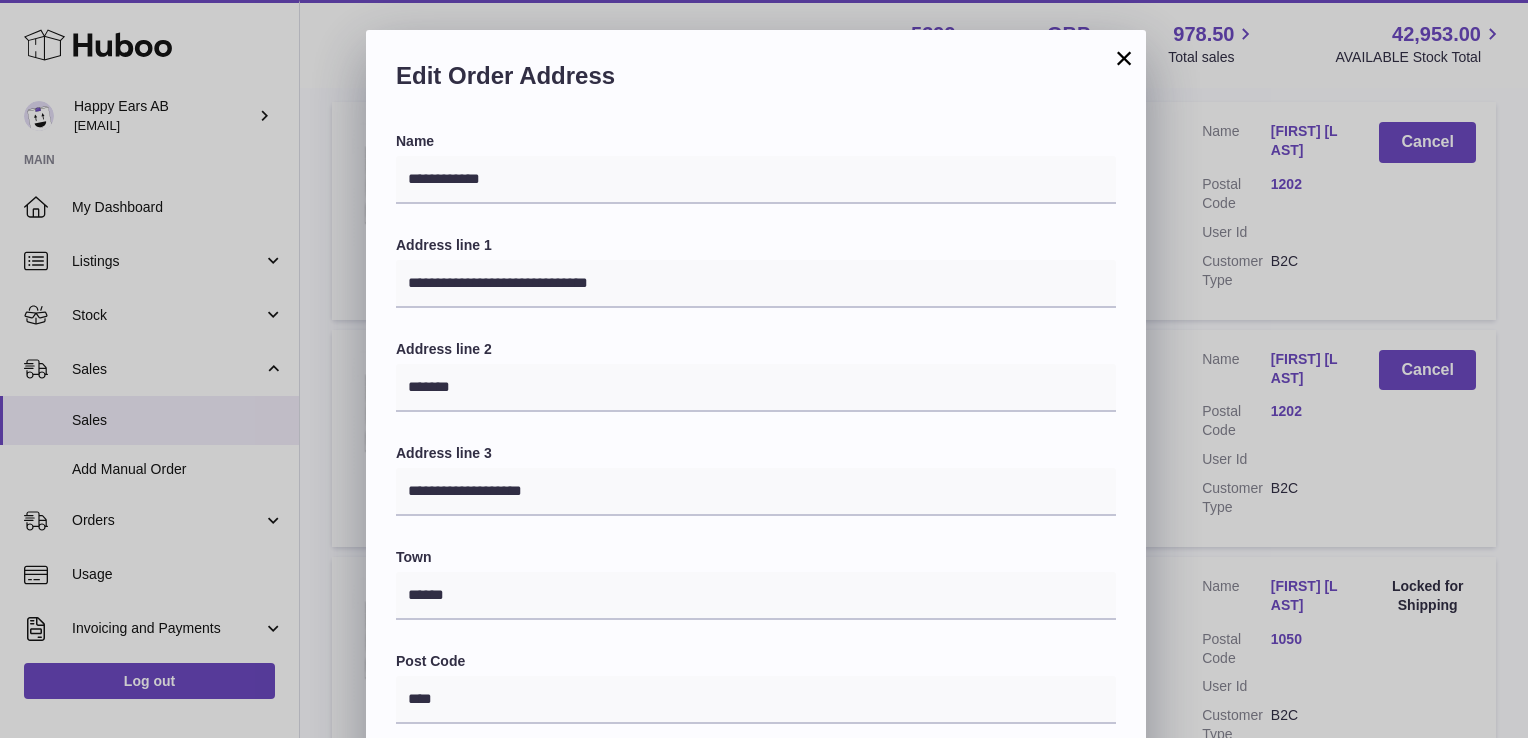 click on "×" at bounding box center (1124, 58) 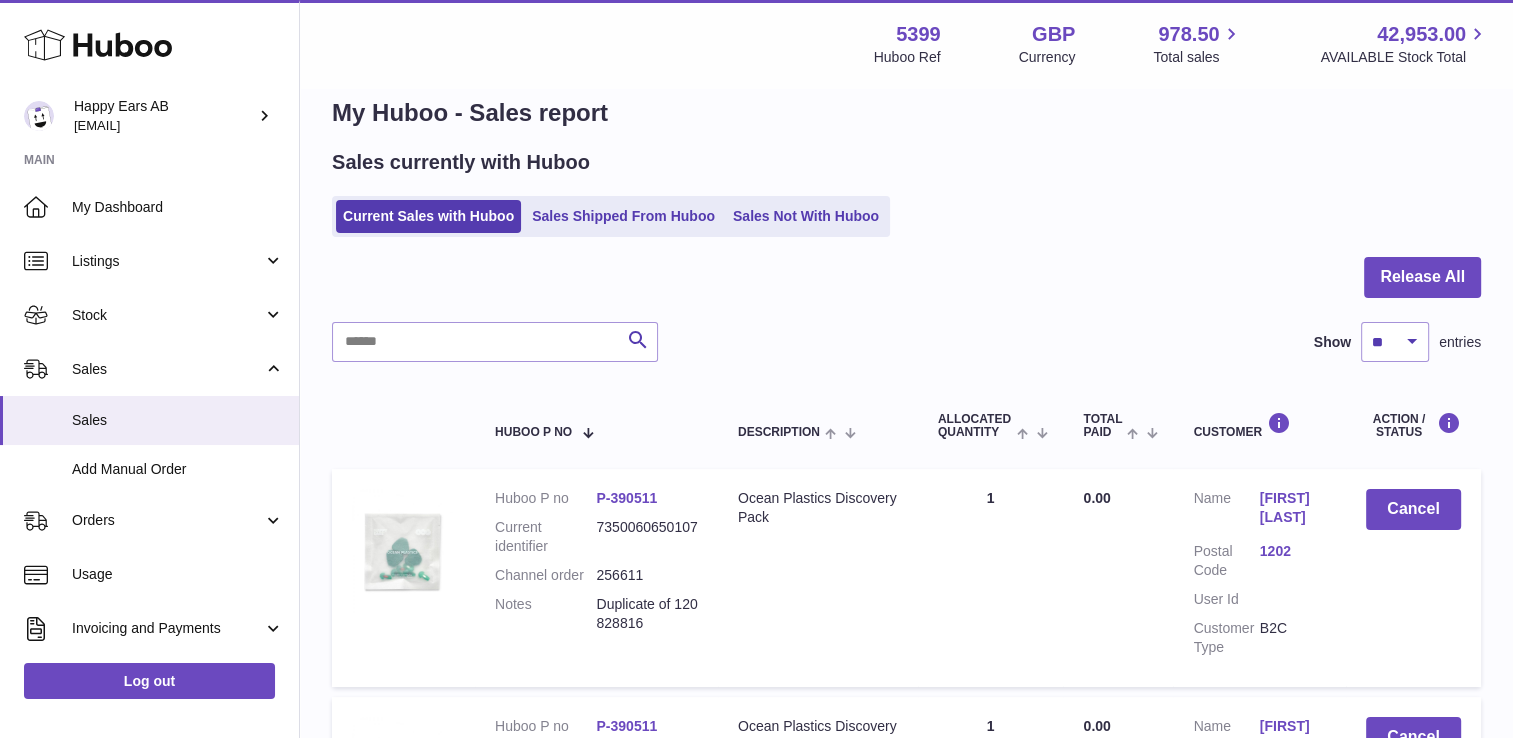scroll, scrollTop: 0, scrollLeft: 0, axis: both 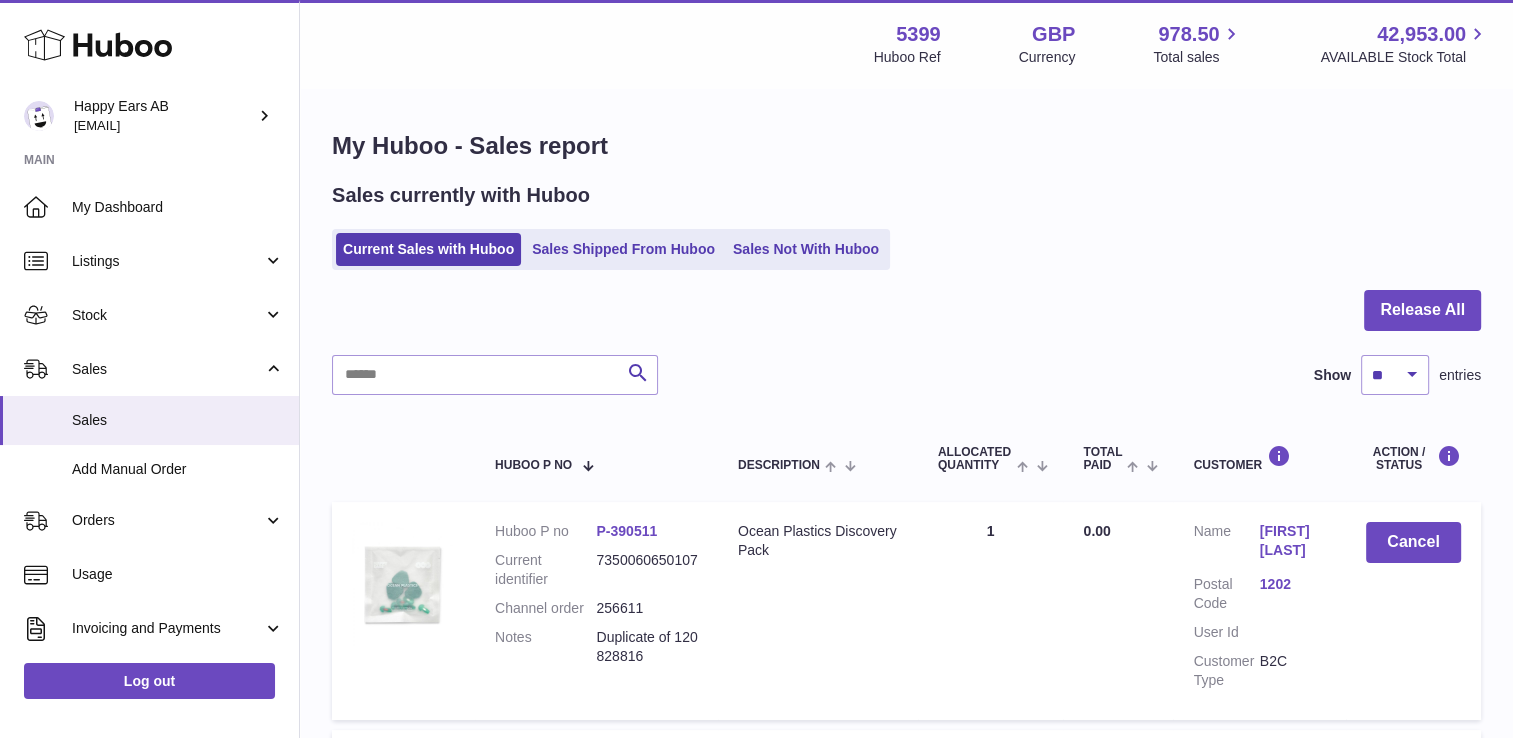 click at bounding box center (906, 322) 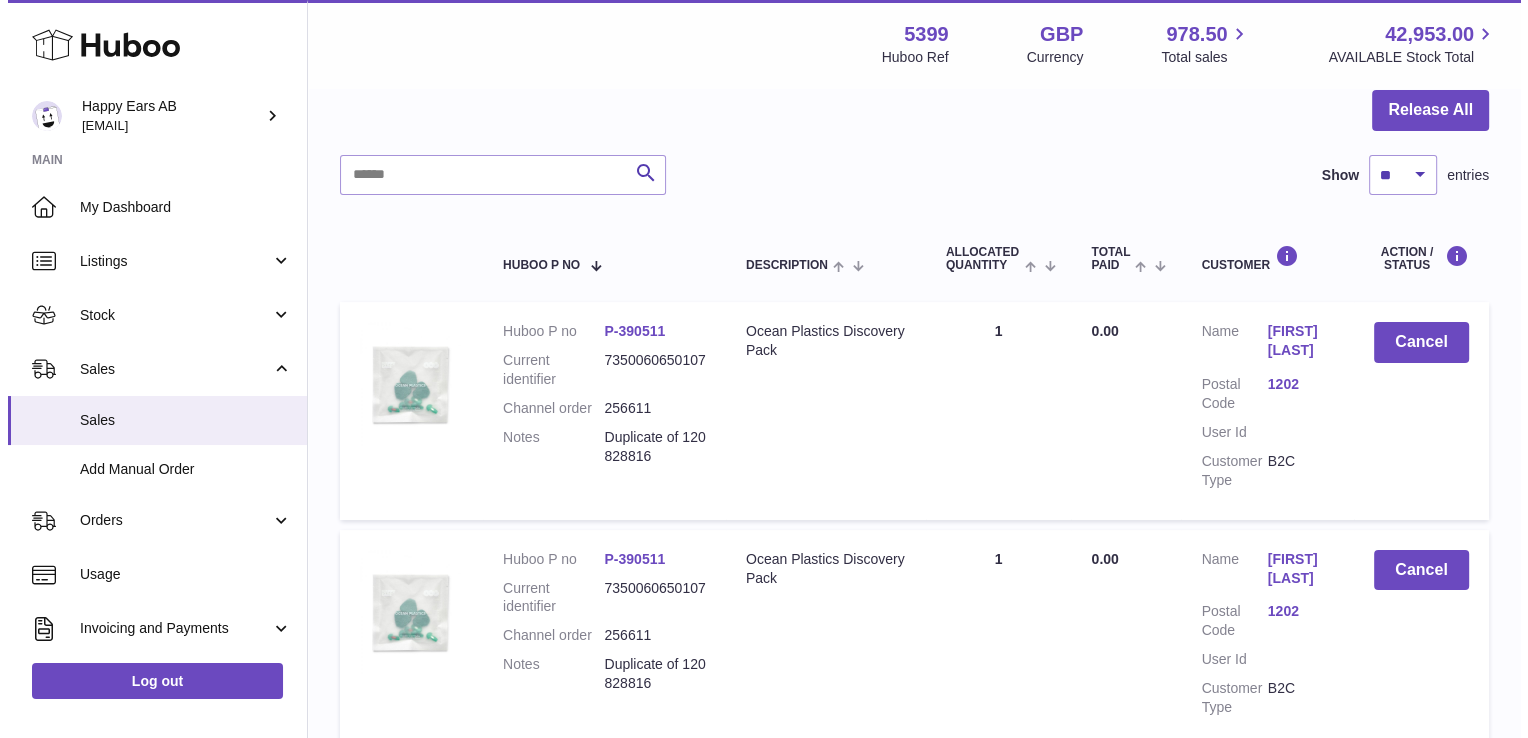 scroll, scrollTop: 400, scrollLeft: 0, axis: vertical 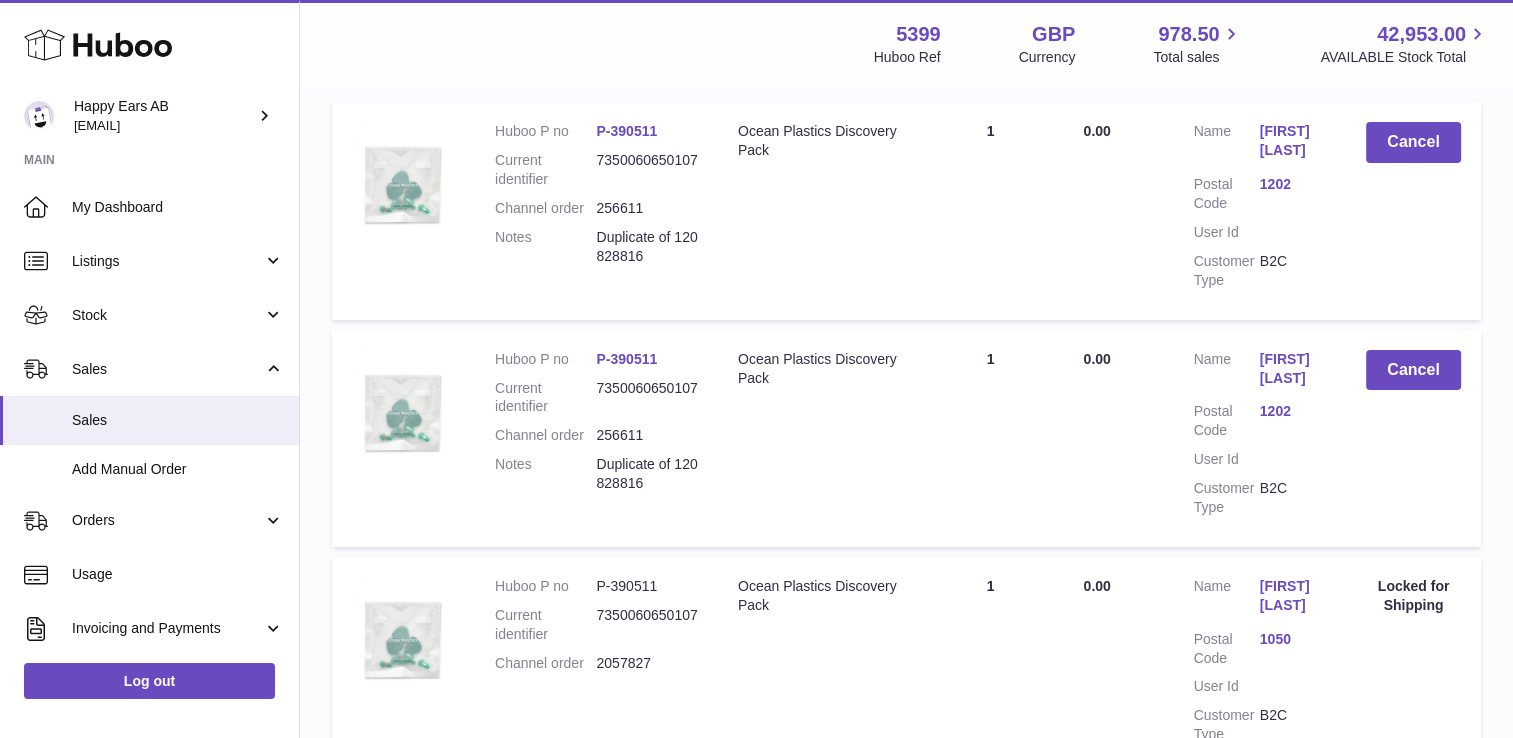 click on "[FIRST] [LAST]" at bounding box center (1293, 141) 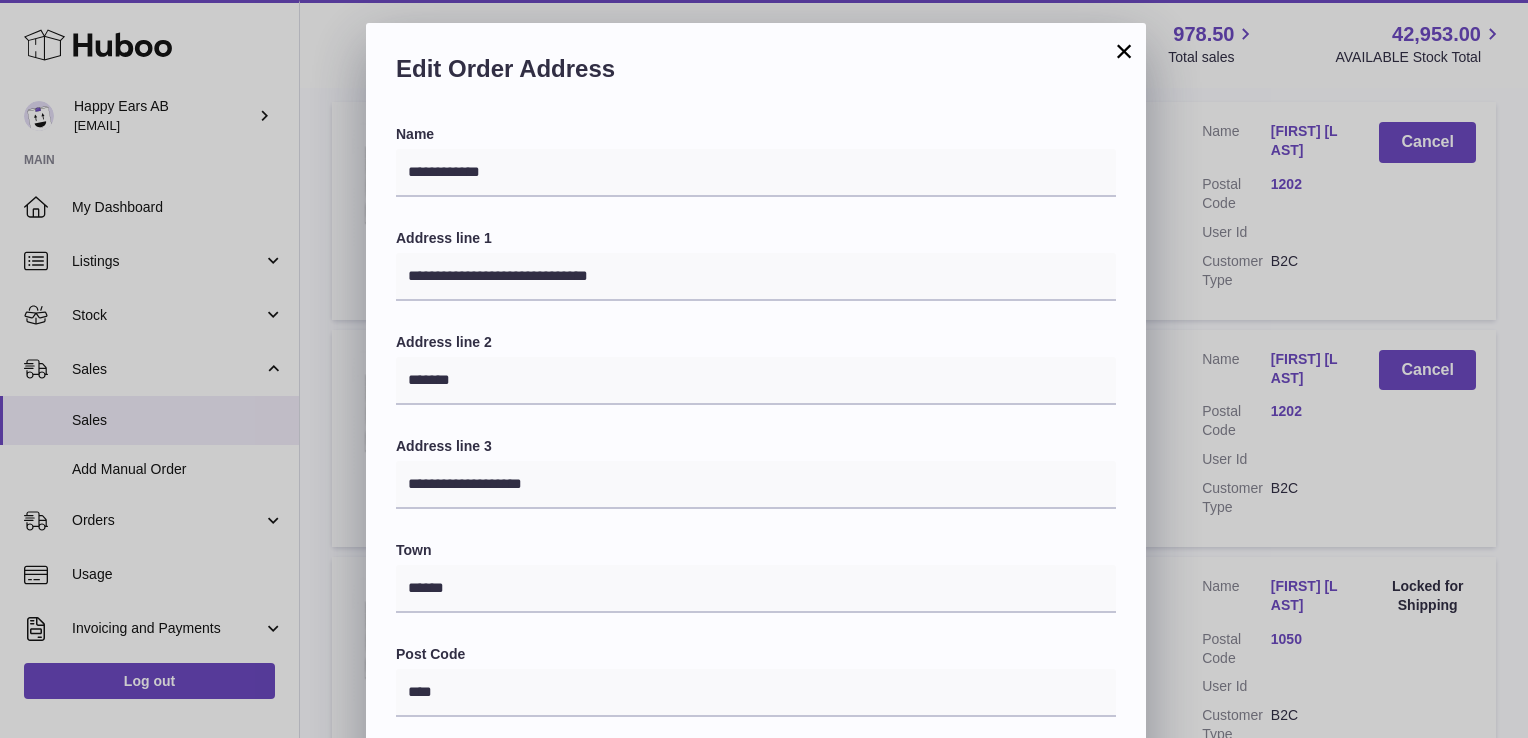 scroll, scrollTop: 0, scrollLeft: 0, axis: both 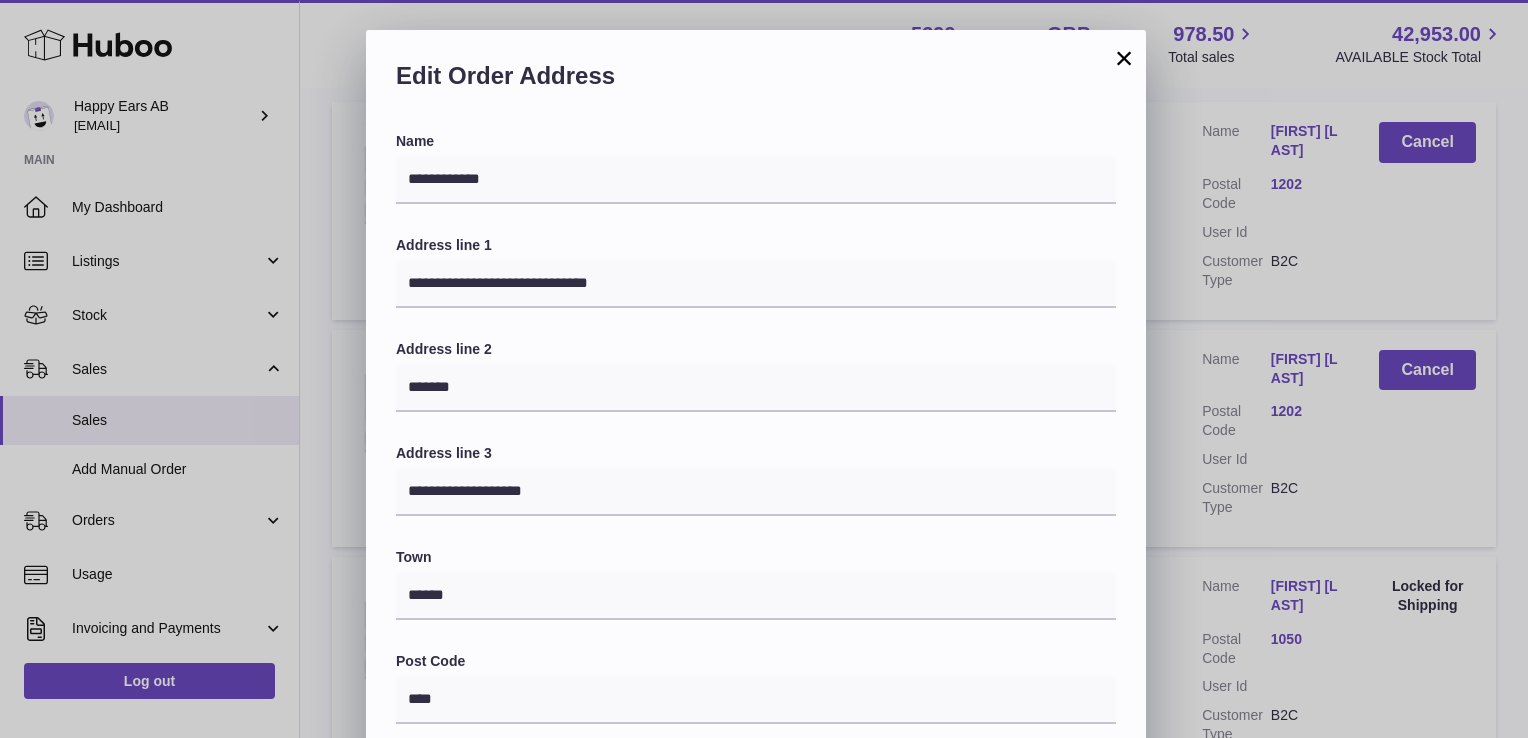 click on "Edit Order Address" at bounding box center (756, 81) 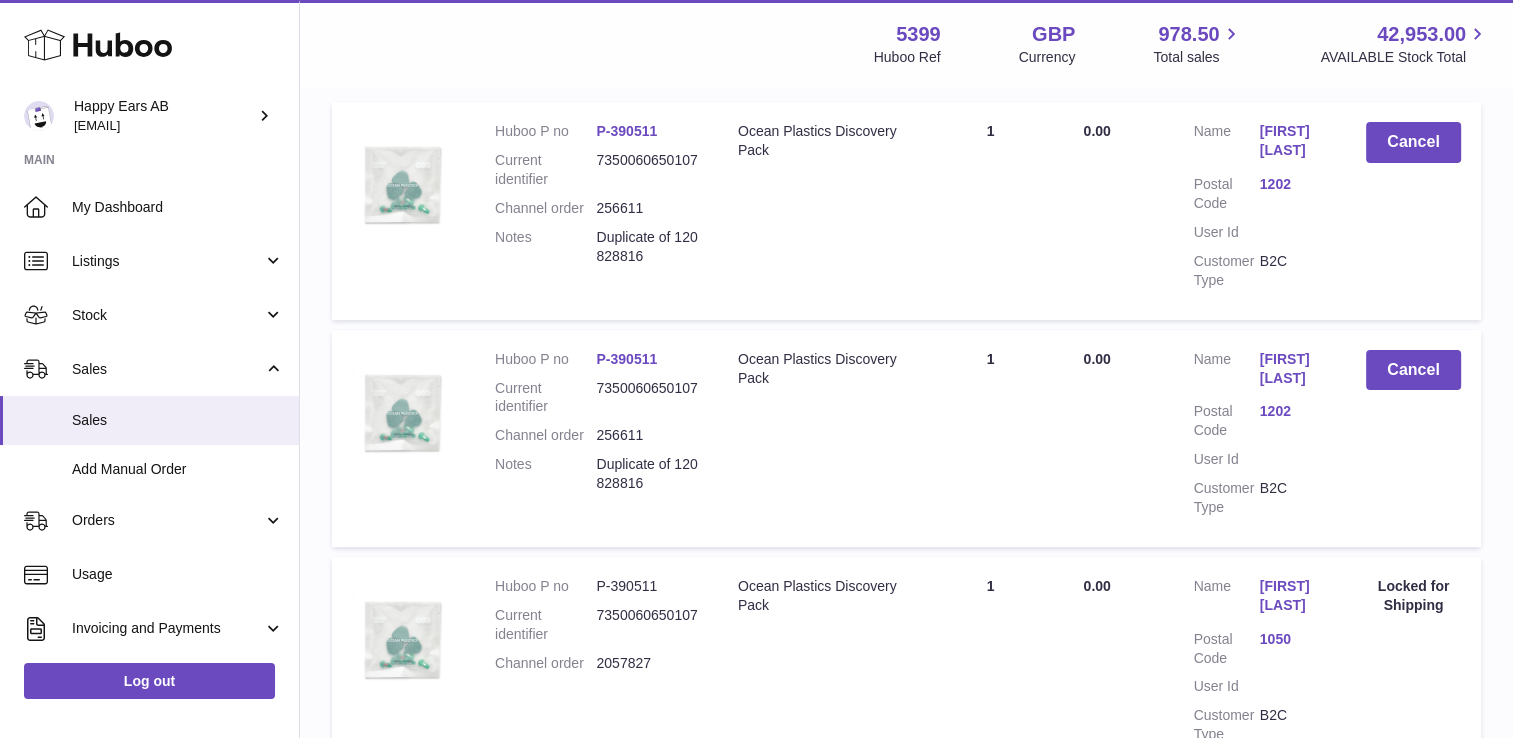 click on "Customer  Name" at bounding box center (1226, 371) 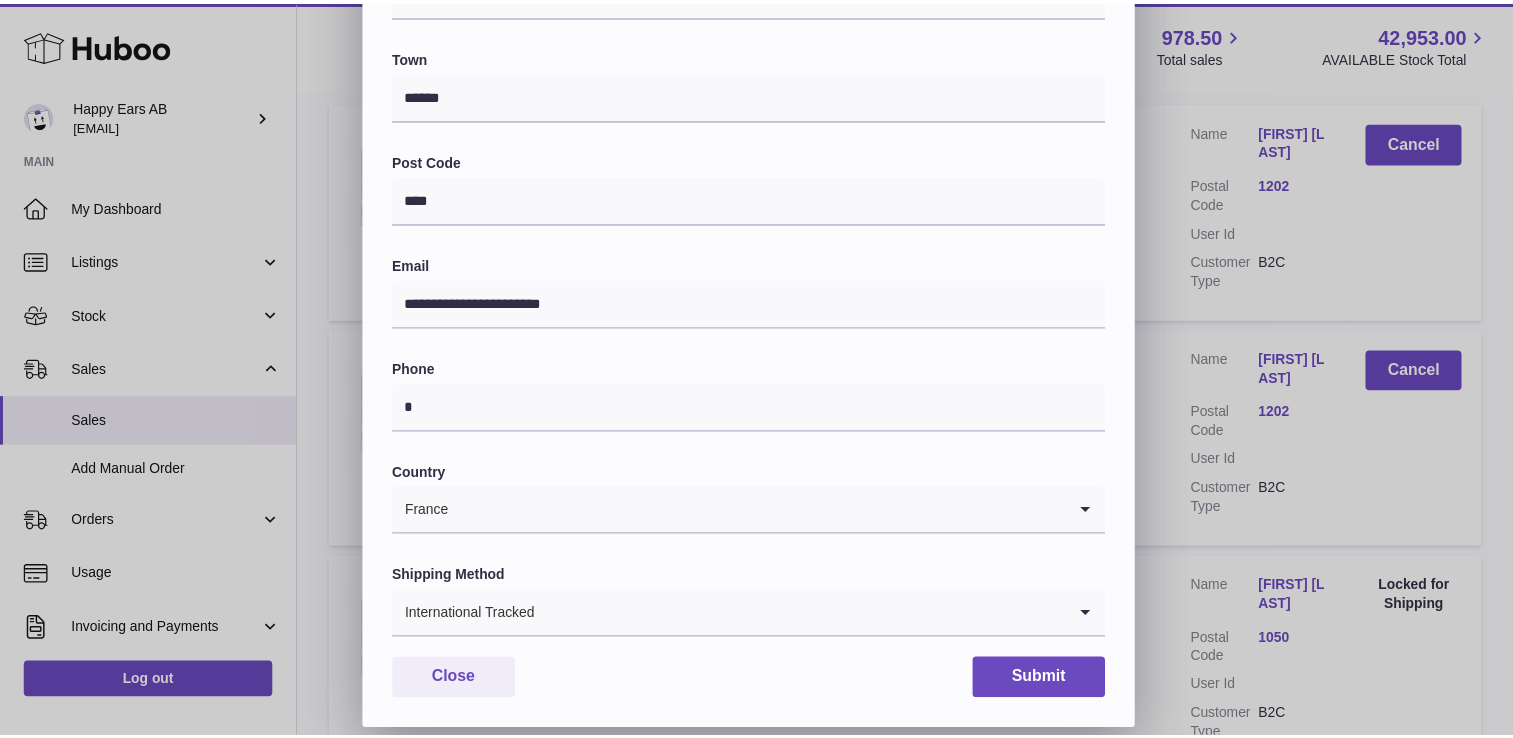 scroll, scrollTop: 0, scrollLeft: 0, axis: both 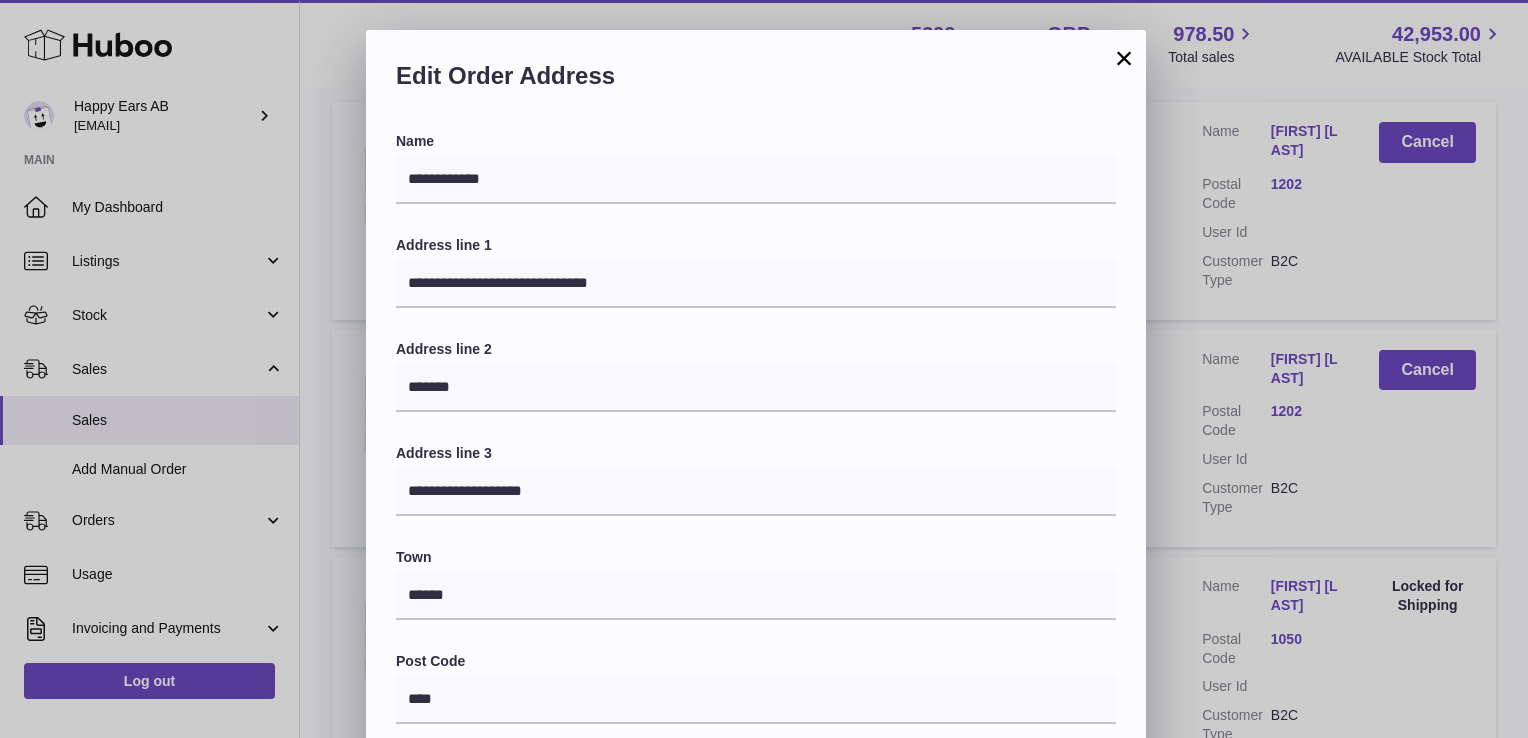 click on "×" at bounding box center [1124, 58] 